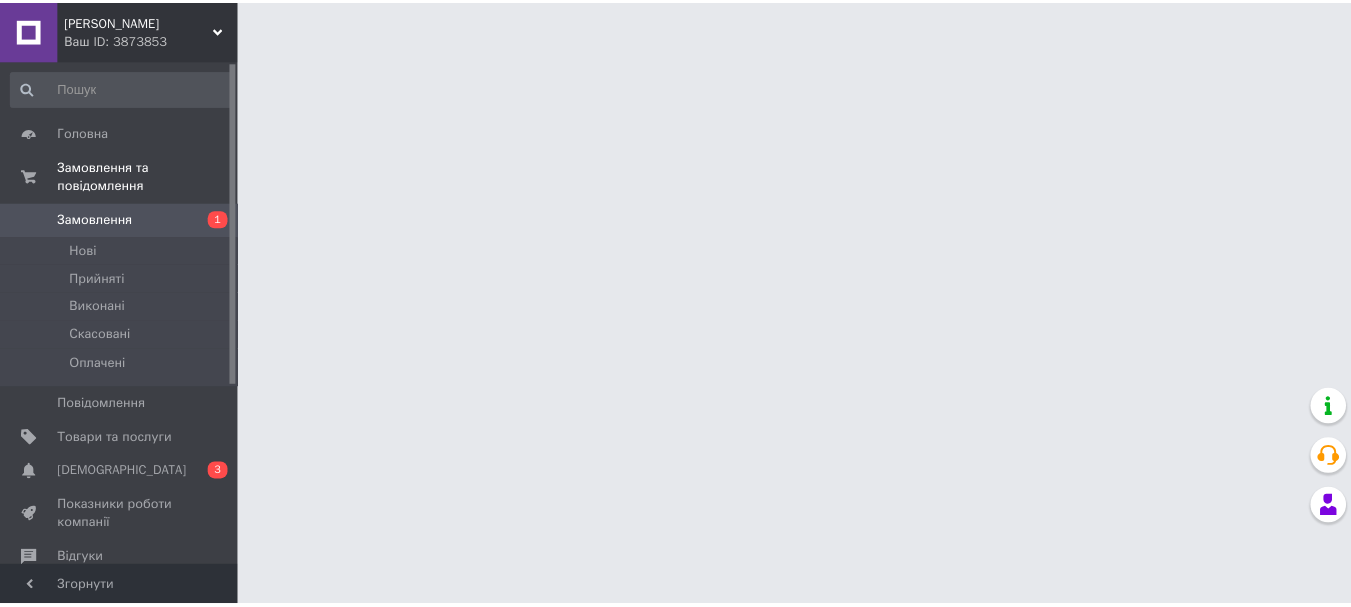 scroll, scrollTop: 0, scrollLeft: 0, axis: both 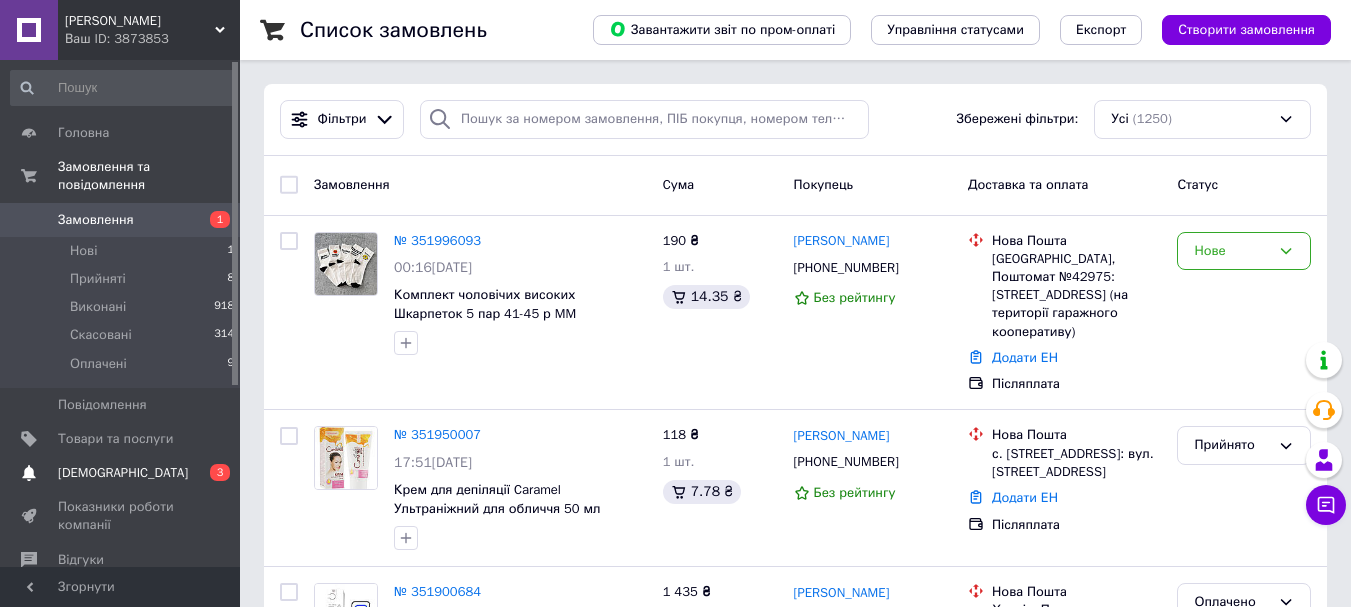 click on "[DEMOGRAPHIC_DATA]" at bounding box center [121, 473] 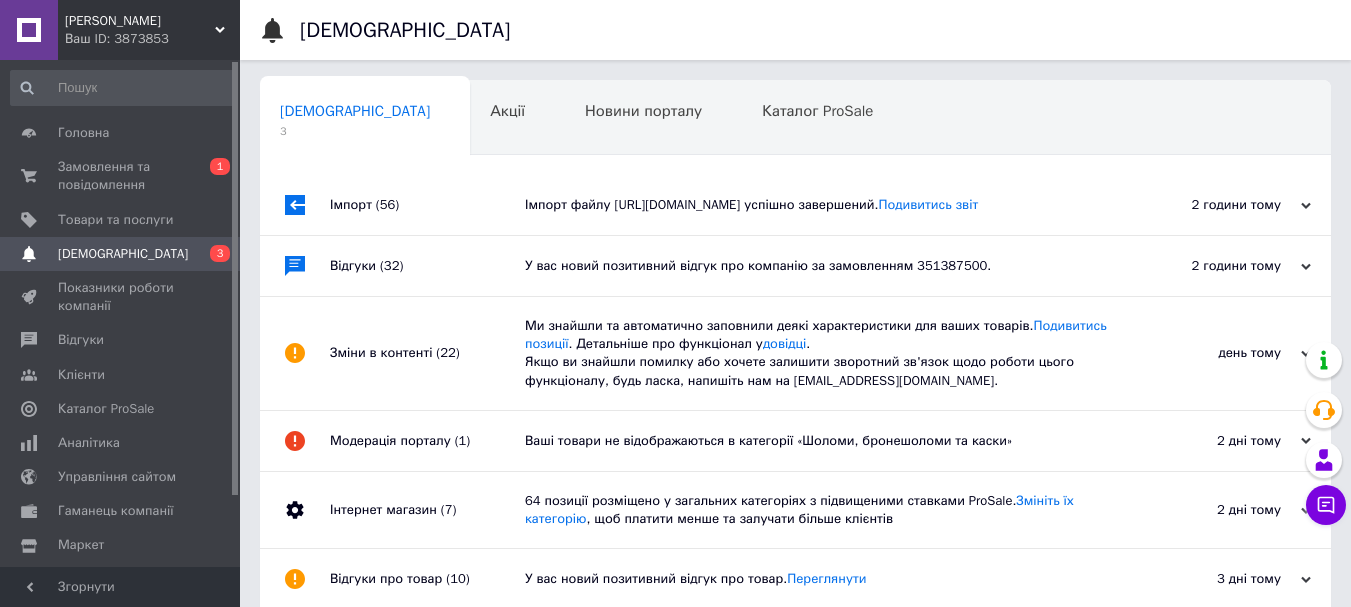 click on "Відгуки   (32)" at bounding box center [427, 266] 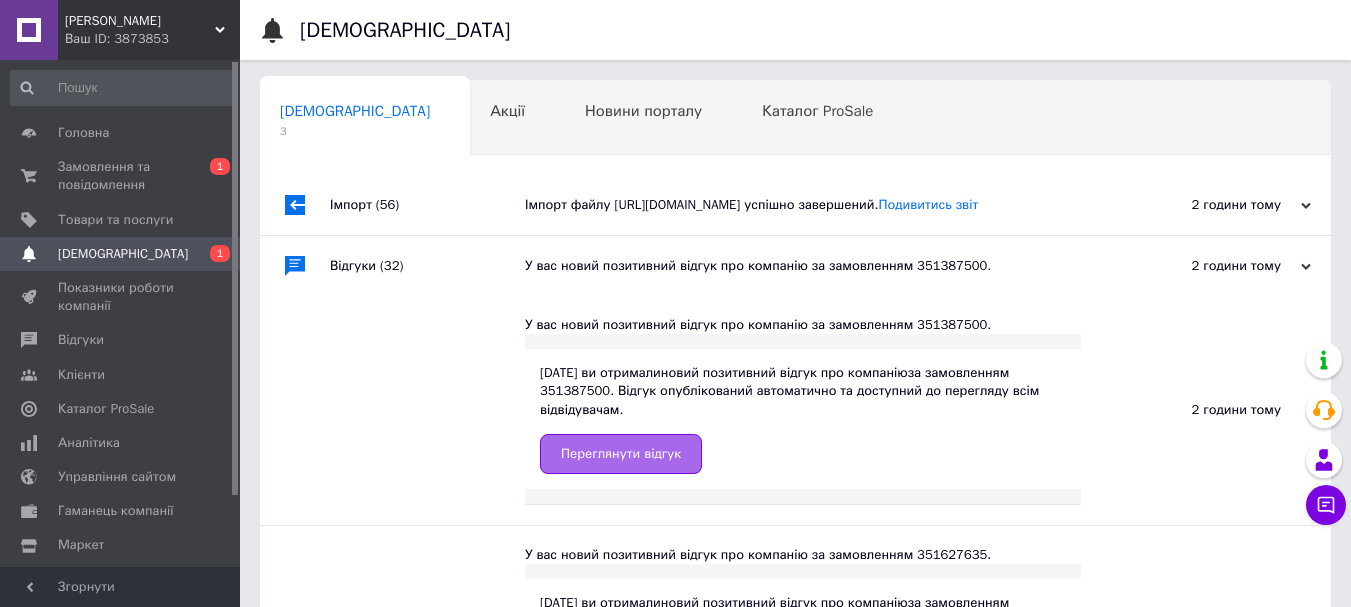 click on "Переглянути відгук" at bounding box center [621, 454] 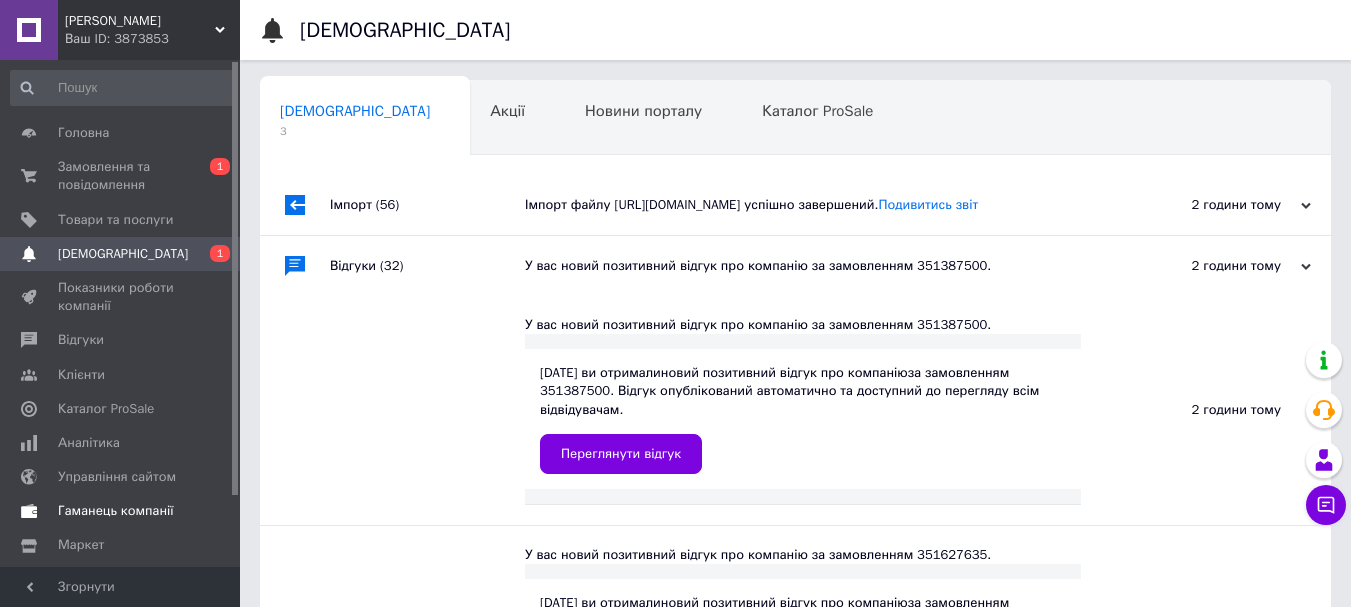 click on "Гаманець компанії" at bounding box center [116, 511] 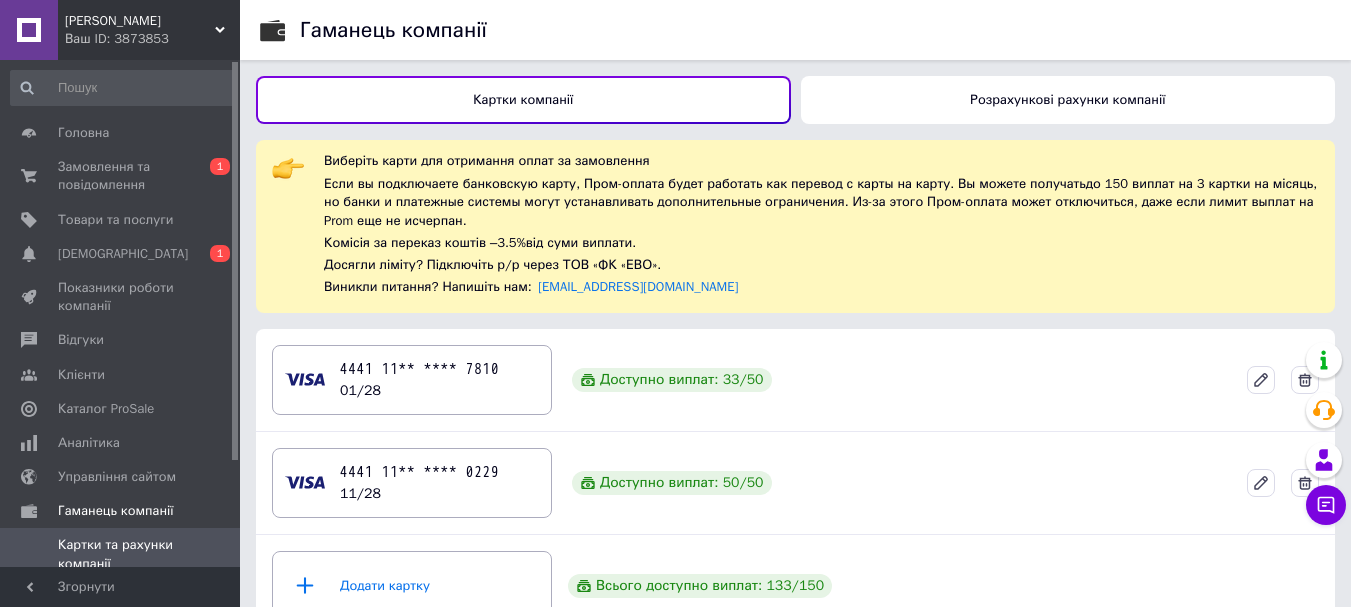 click on "Розрахункові рахунки компанії" at bounding box center (1068, 100) 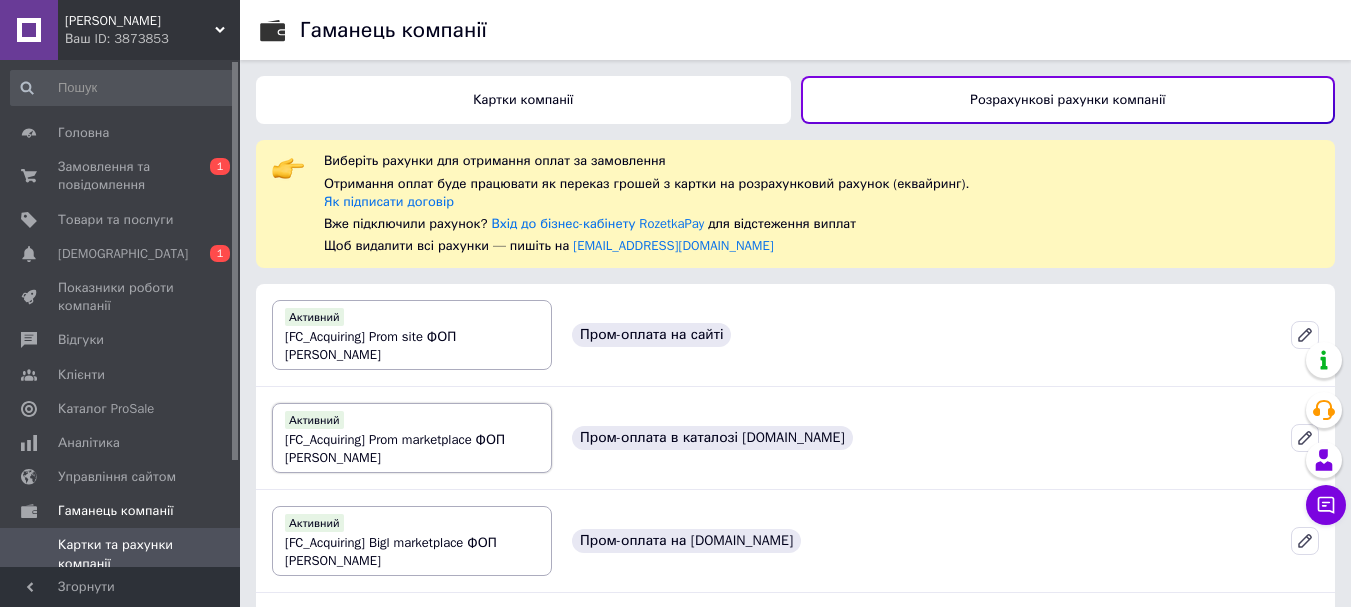 click on "[FC_Acquiring] Prom marketplace ФОП [PERSON_NAME]" at bounding box center (395, 448) 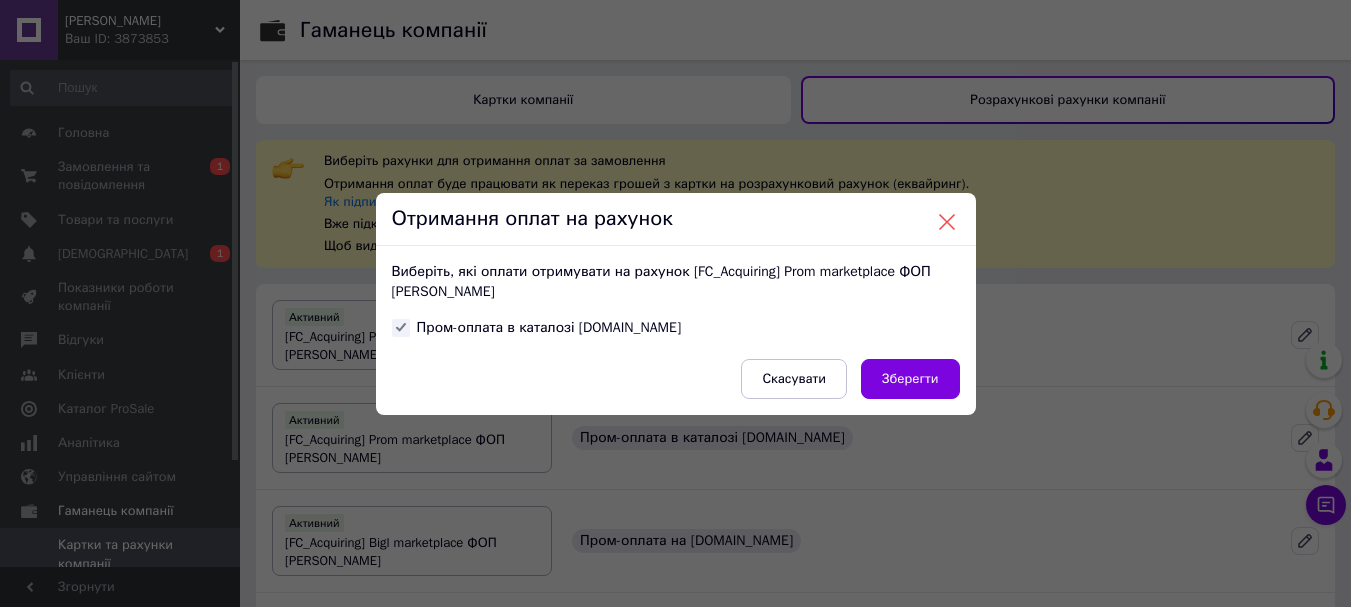 click at bounding box center (947, 222) 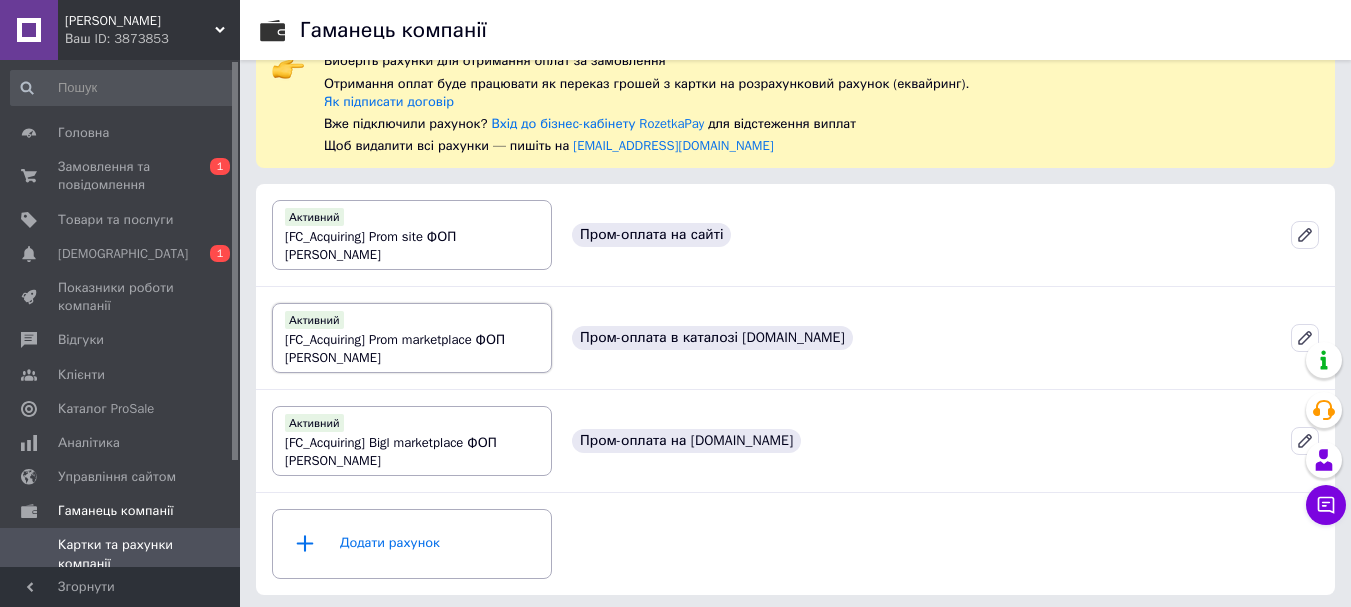 scroll, scrollTop: 104, scrollLeft: 0, axis: vertical 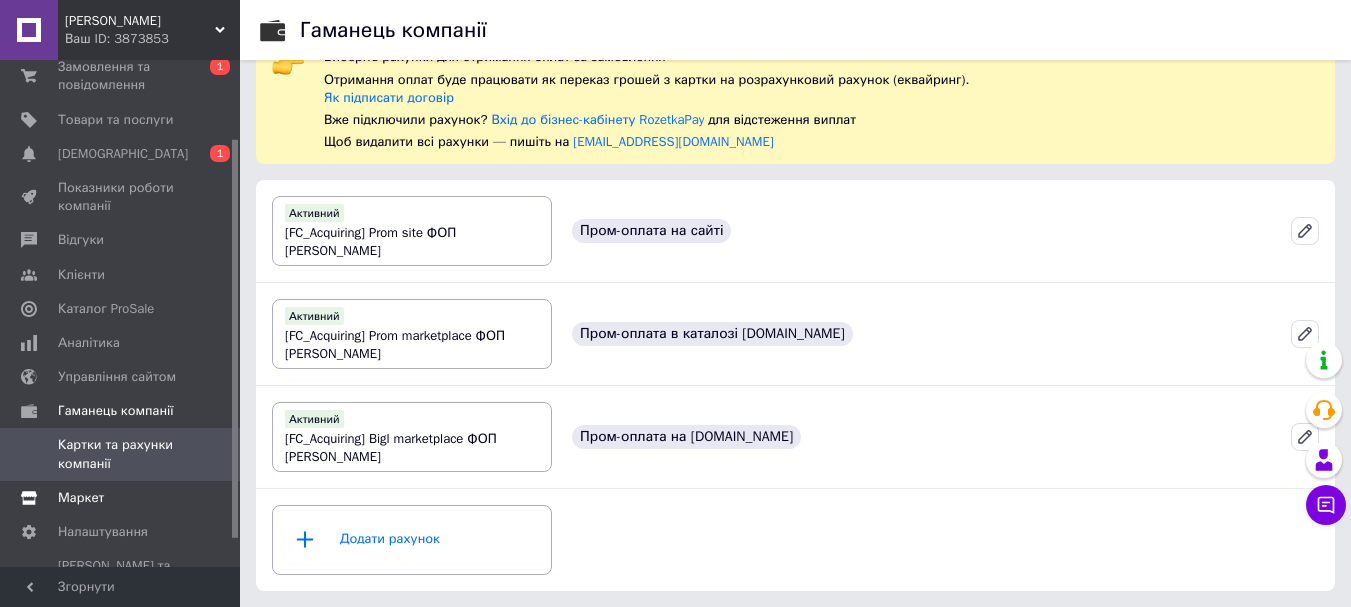 click on "Маркет" at bounding box center (81, 498) 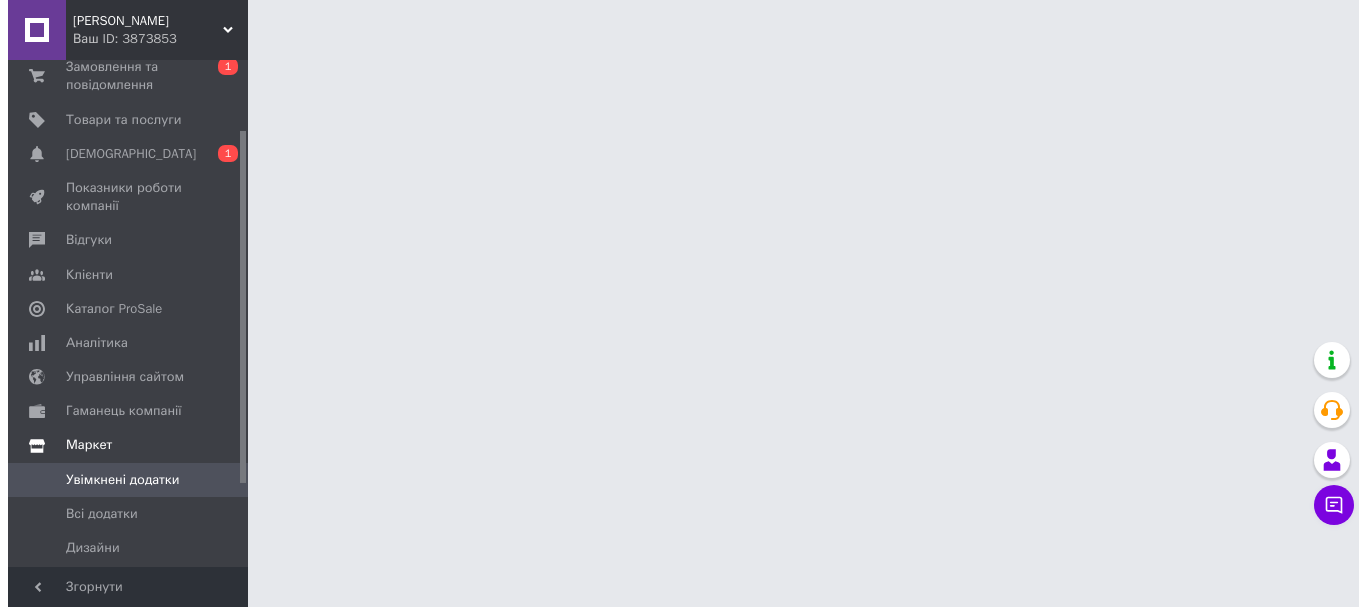 scroll, scrollTop: 0, scrollLeft: 0, axis: both 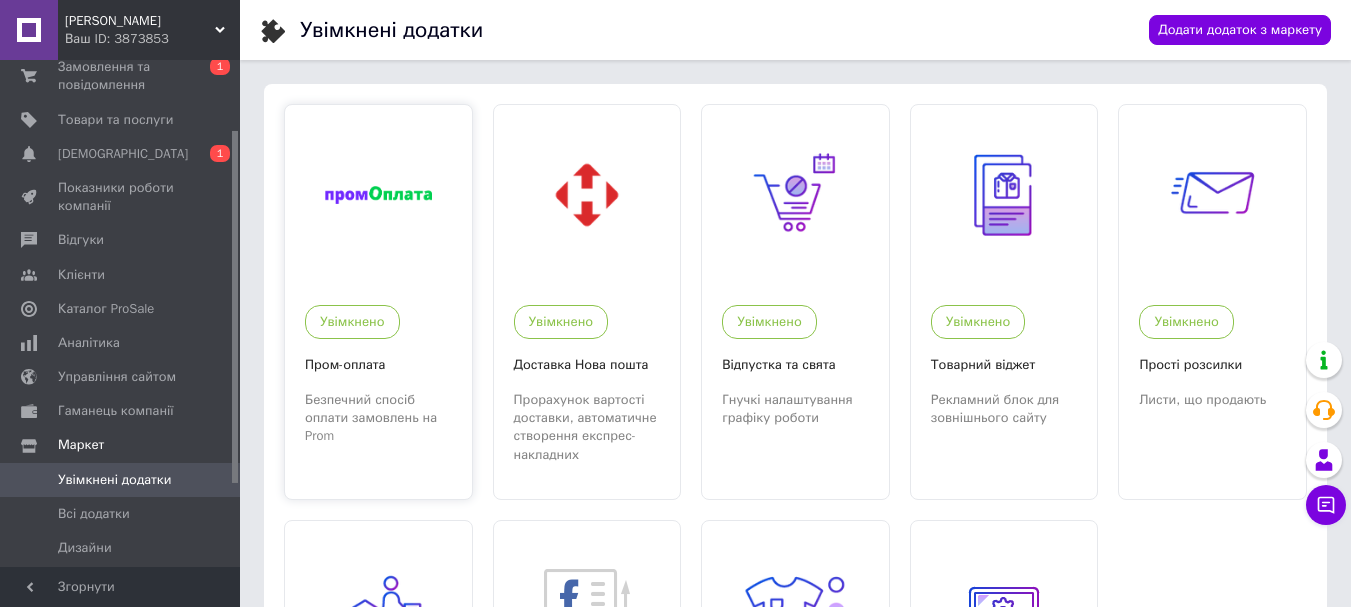 click at bounding box center (378, 195) 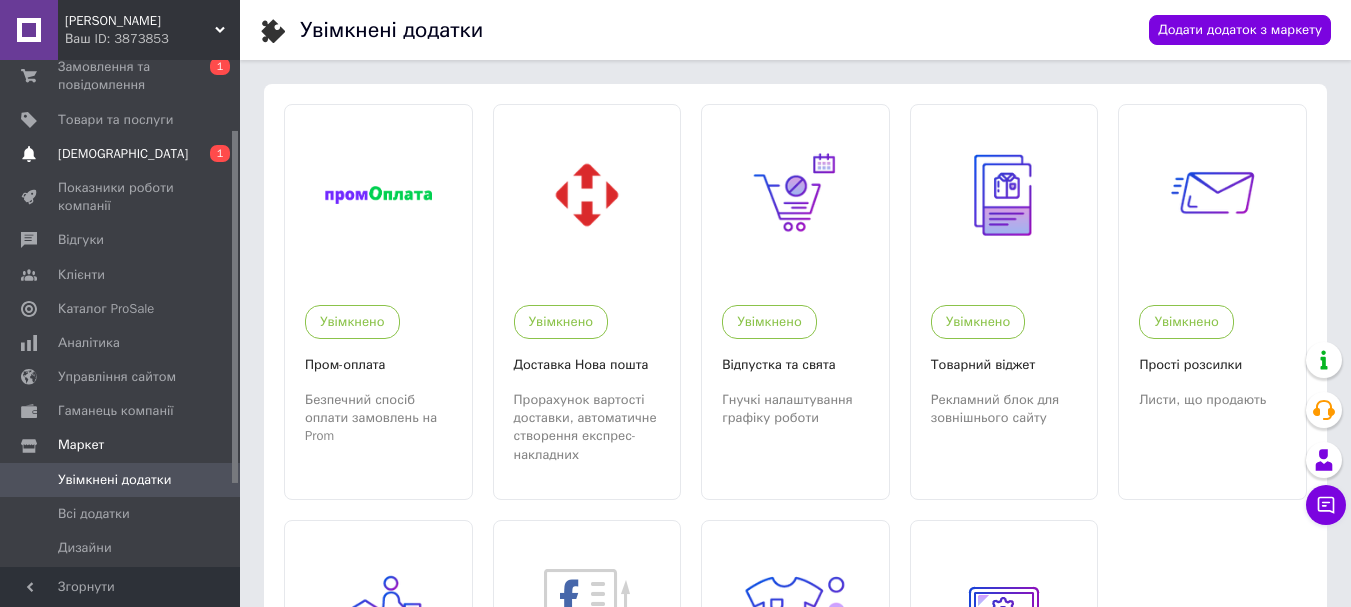 click on "[DEMOGRAPHIC_DATA]" at bounding box center (123, 154) 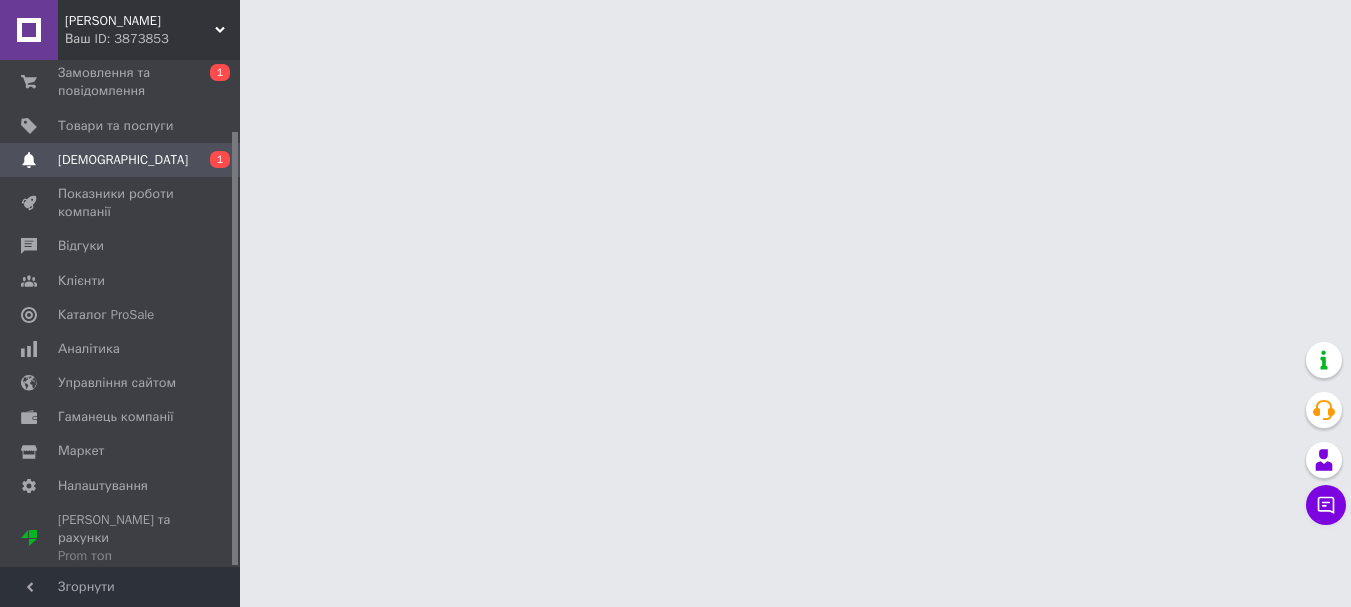 scroll, scrollTop: 82, scrollLeft: 0, axis: vertical 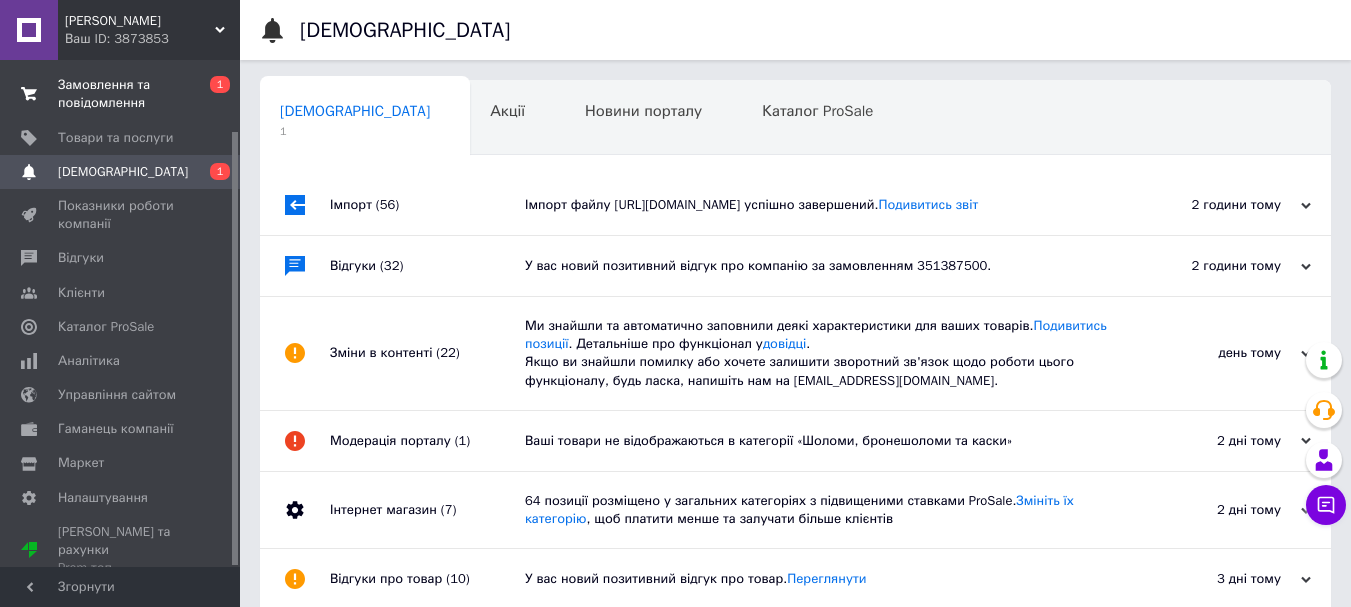 click on "Замовлення та повідомлення" at bounding box center (121, 94) 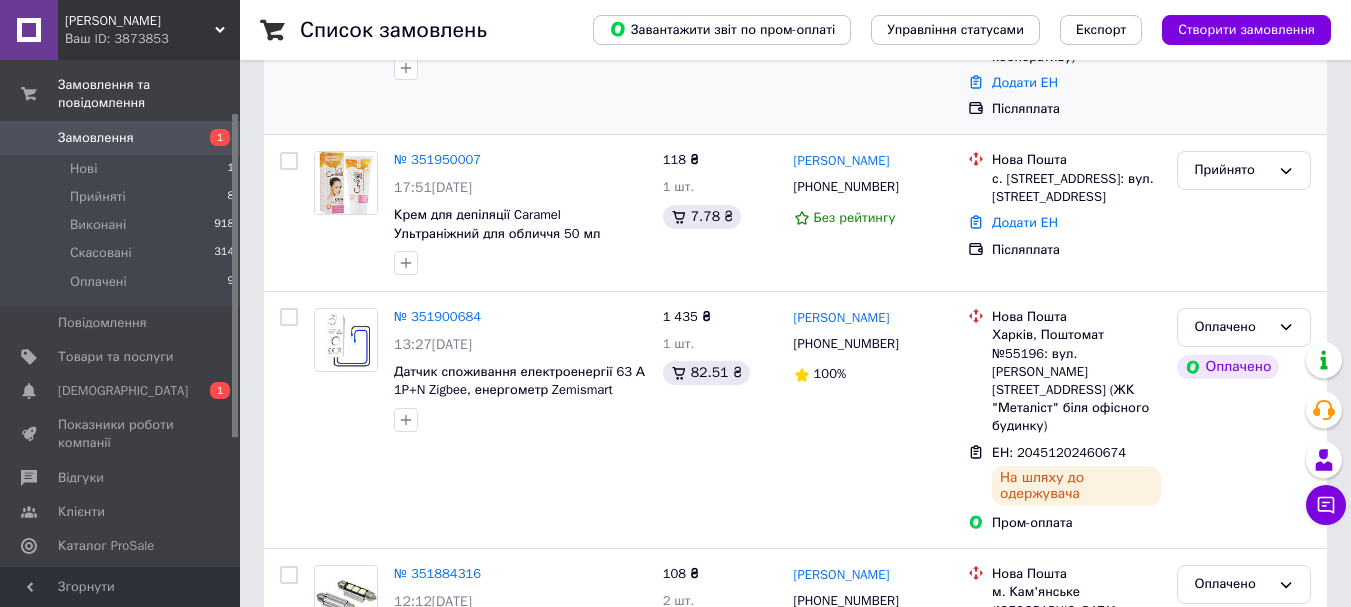 scroll, scrollTop: 300, scrollLeft: 0, axis: vertical 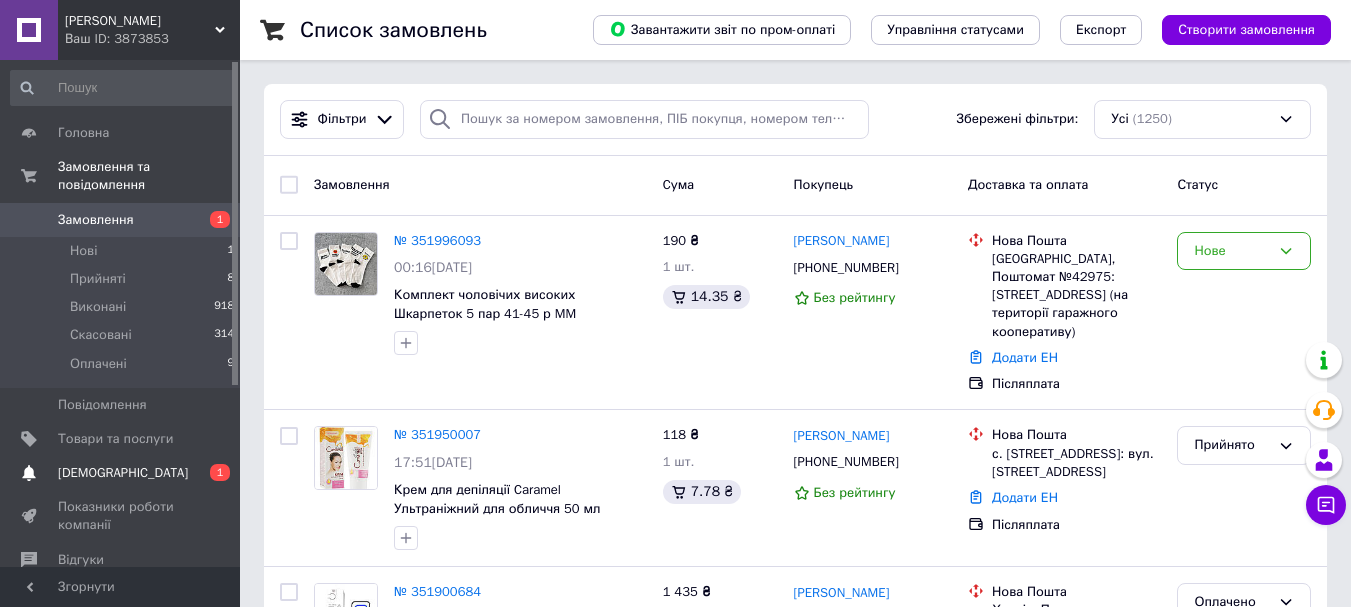 click on "[DEMOGRAPHIC_DATA]" at bounding box center [123, 473] 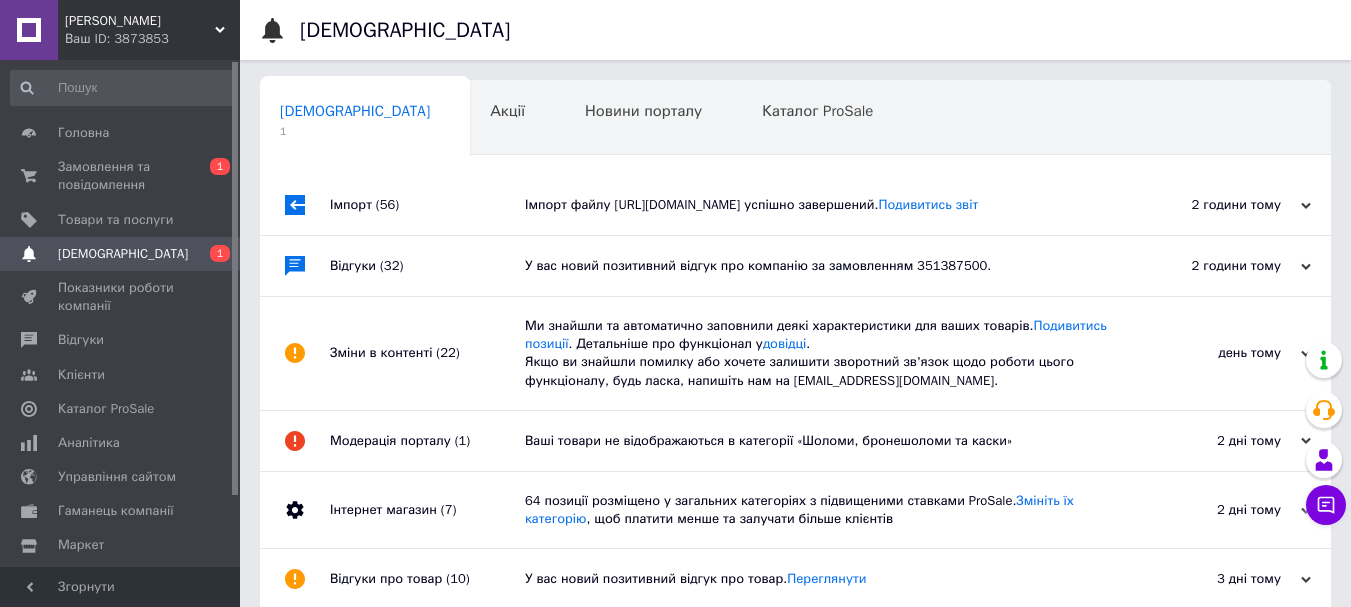 click on "Імпорт   (56)" at bounding box center [427, 205] 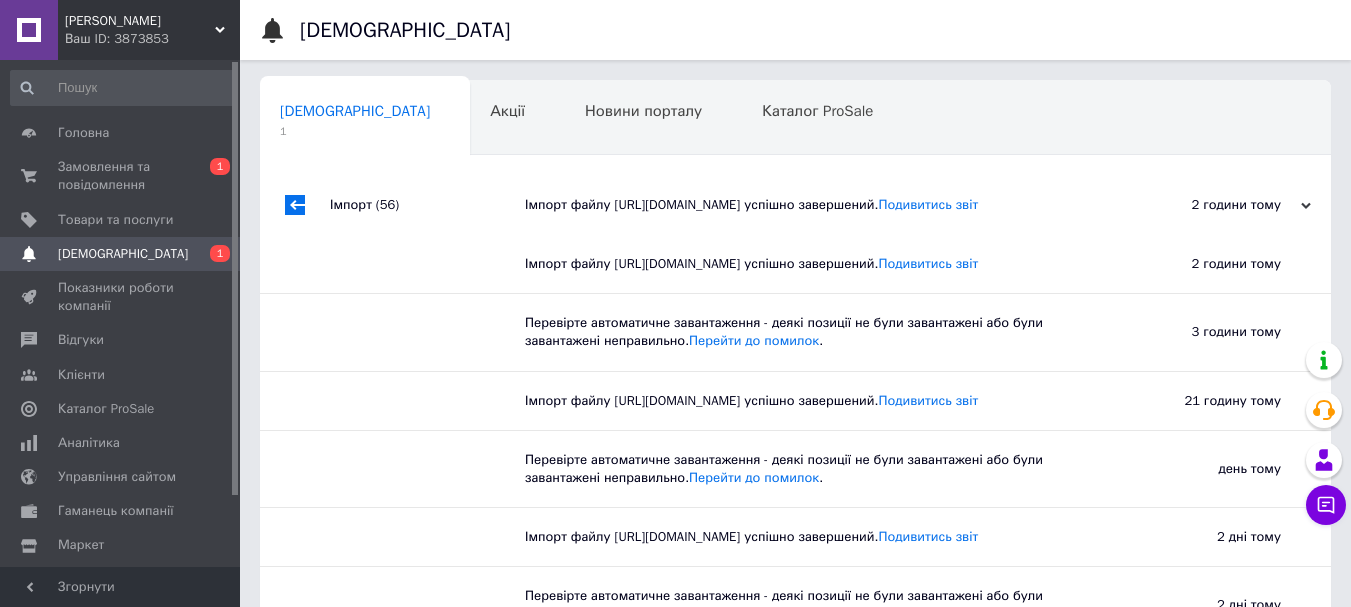 click on "Імпорт   (56)" at bounding box center (427, 205) 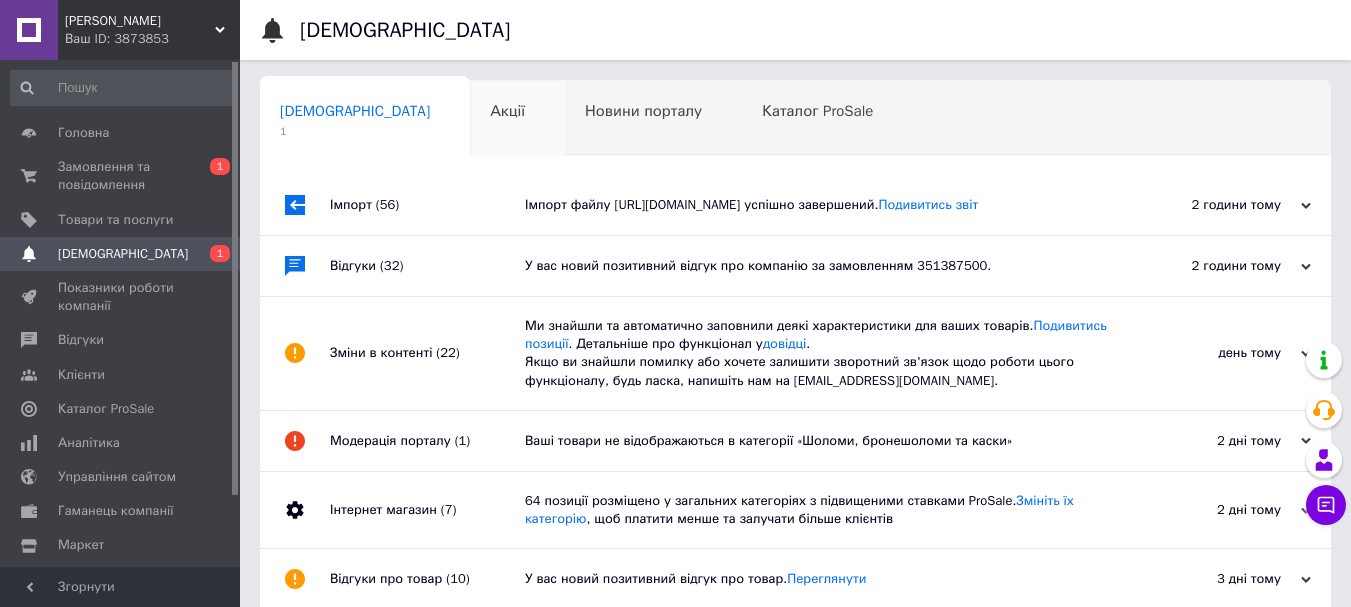 click on "Акції 0" at bounding box center [517, 119] 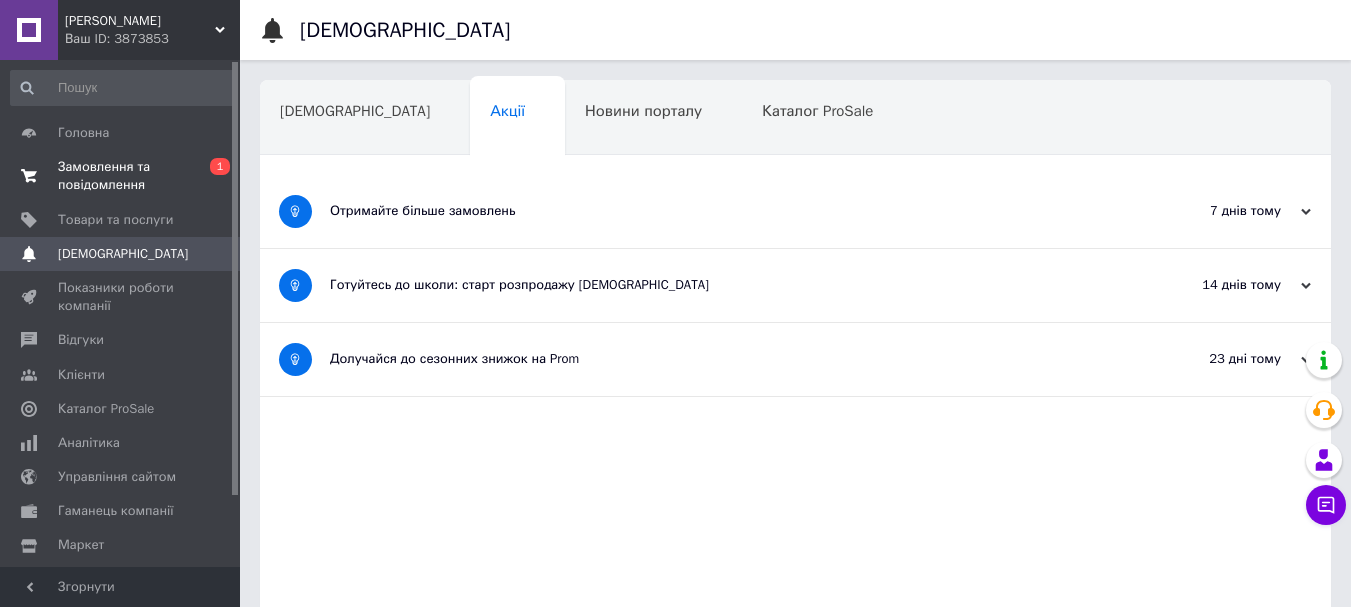 click on "Замовлення та повідомлення" at bounding box center [121, 176] 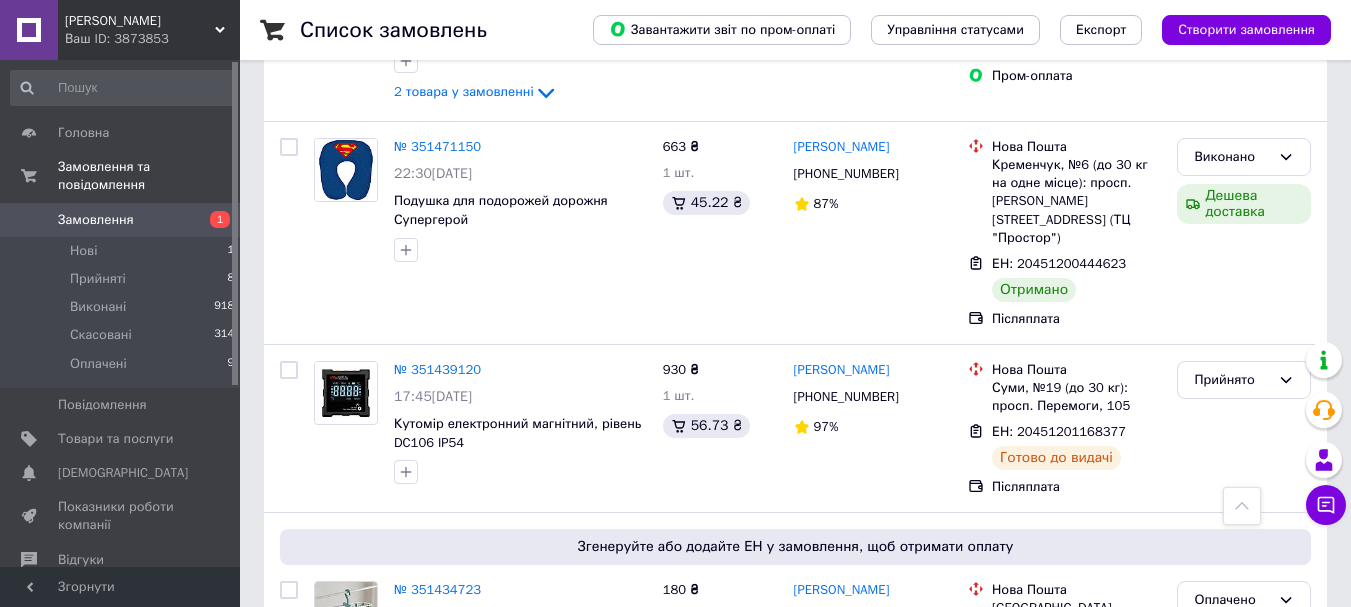 scroll, scrollTop: 3562, scrollLeft: 0, axis: vertical 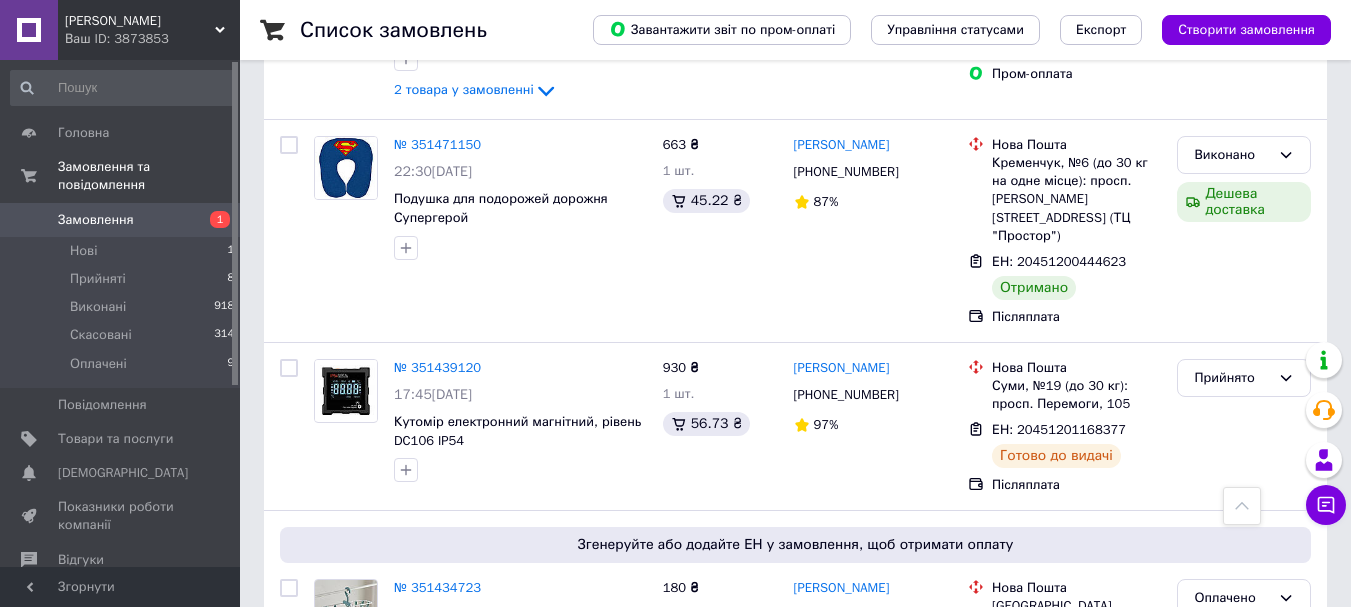 click on "2" at bounding box center (327, 838) 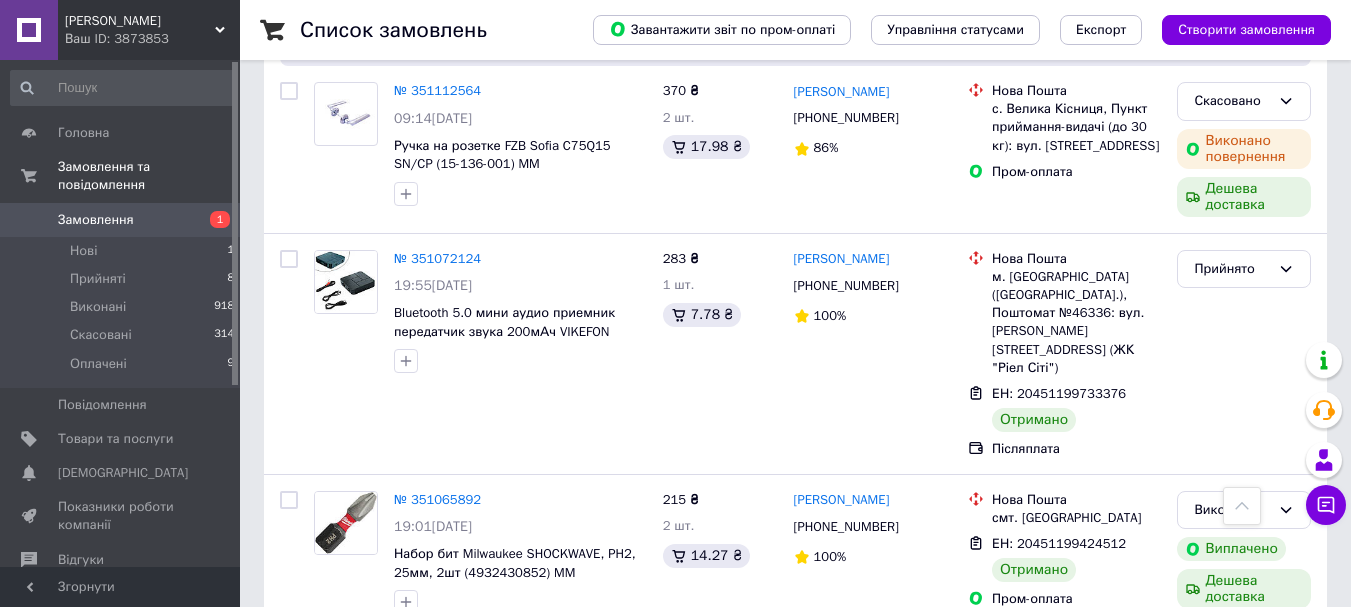 scroll, scrollTop: 1200, scrollLeft: 0, axis: vertical 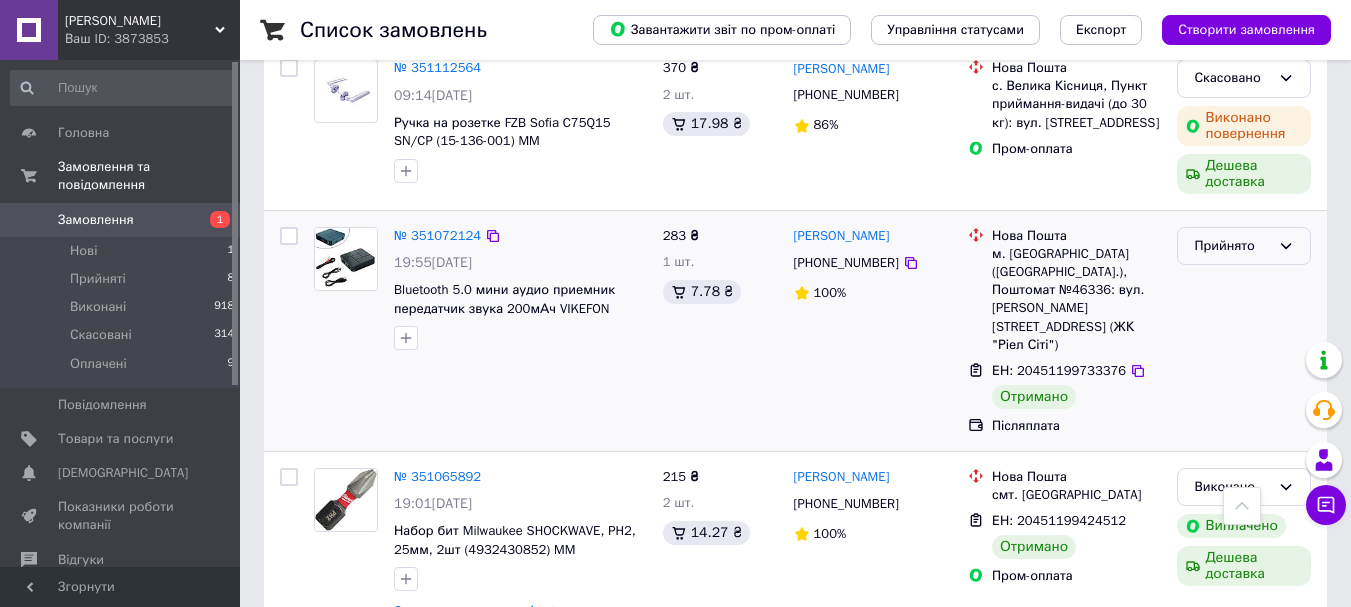click on "Прийнято" at bounding box center [1232, 246] 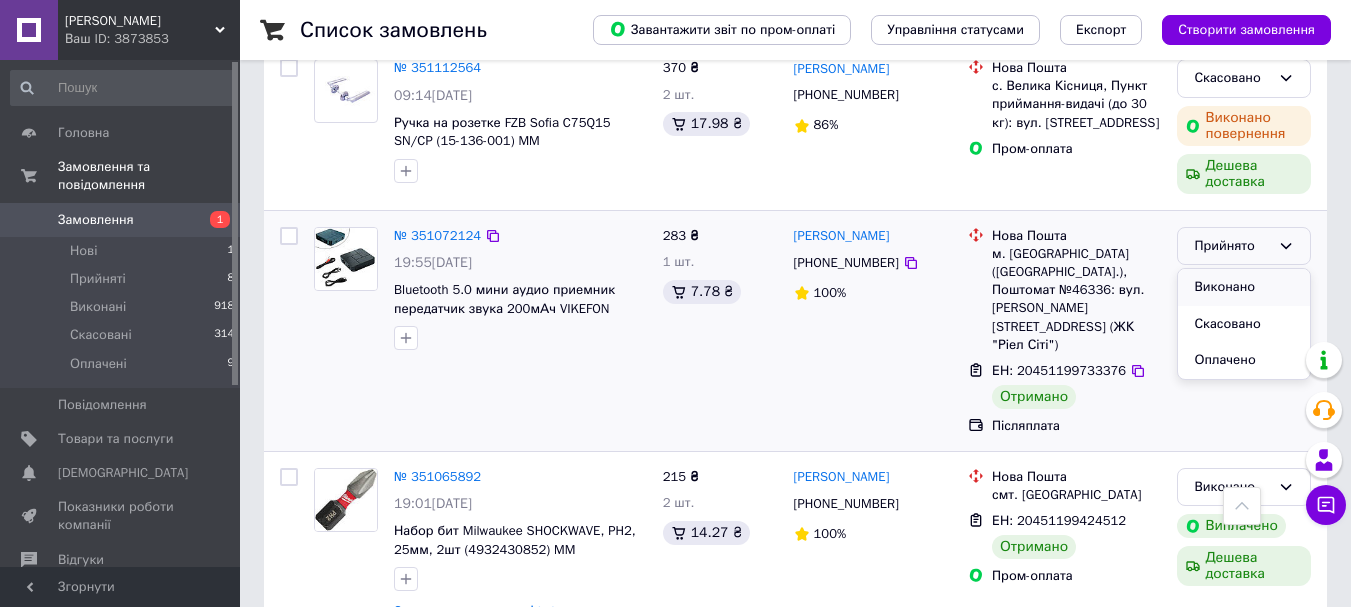 click on "Виконано" at bounding box center (1244, 287) 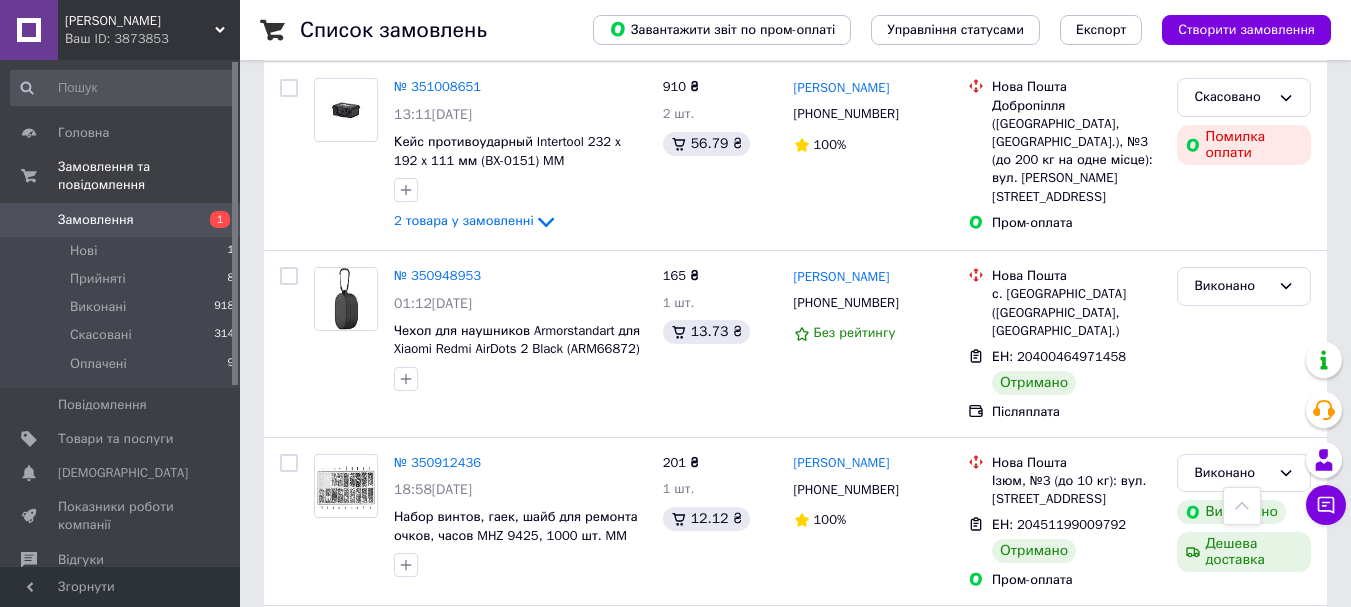 scroll, scrollTop: 3599, scrollLeft: 0, axis: vertical 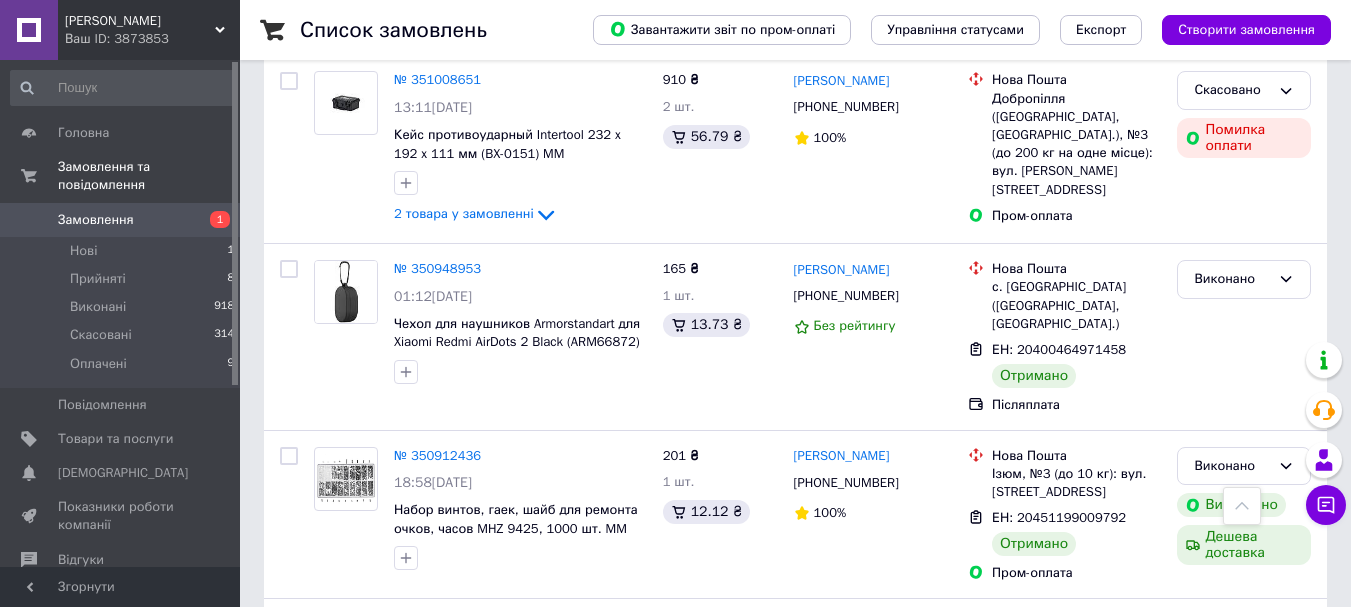 click on "3" at bounding box center [494, 830] 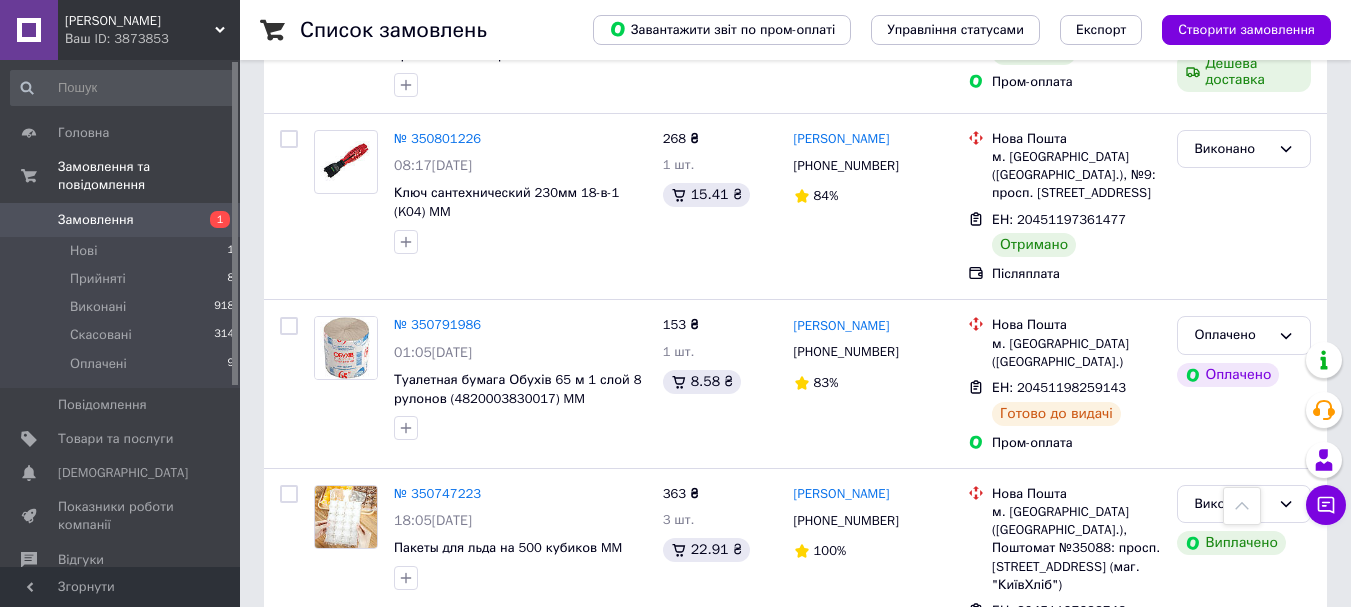 scroll, scrollTop: 800, scrollLeft: 0, axis: vertical 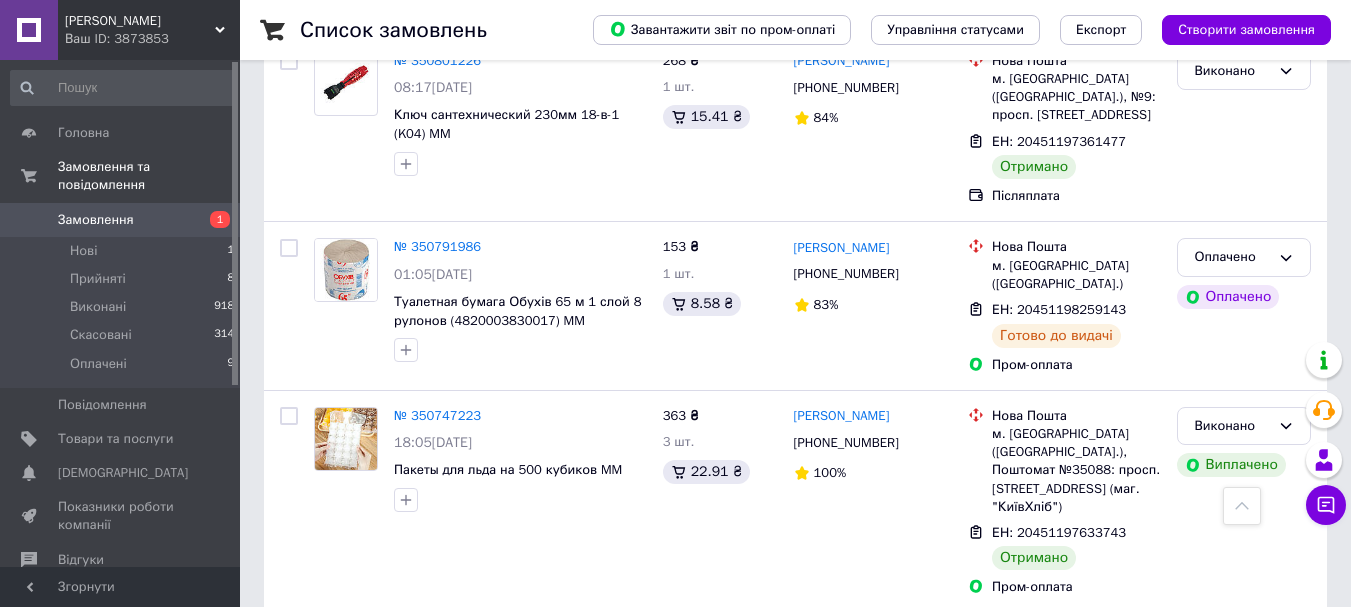 click on "Замовлення" at bounding box center (121, 220) 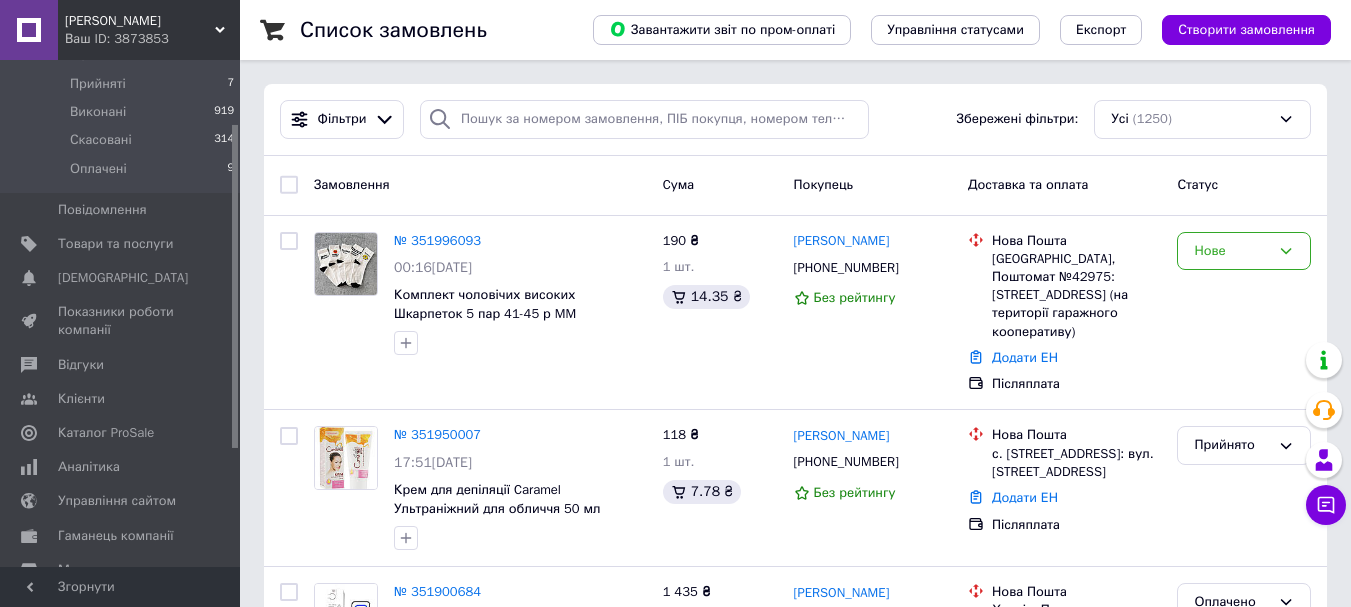 scroll, scrollTop: 283, scrollLeft: 0, axis: vertical 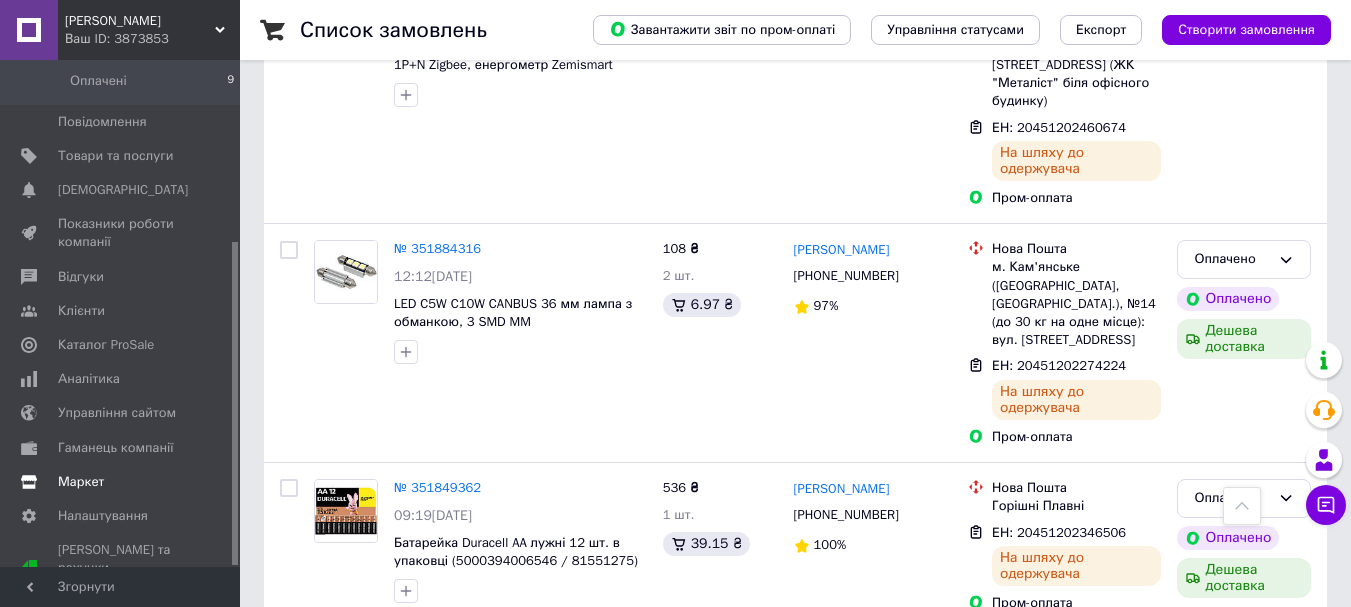 click on "Маркет" at bounding box center (81, 482) 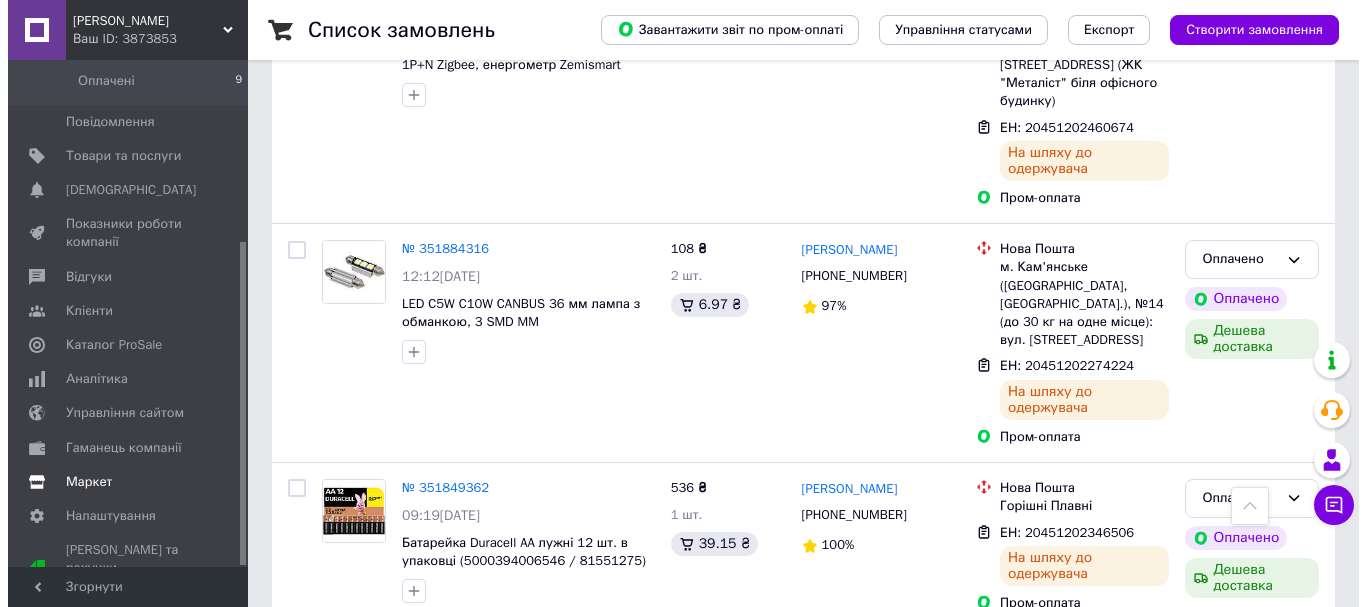 scroll, scrollTop: 0, scrollLeft: 0, axis: both 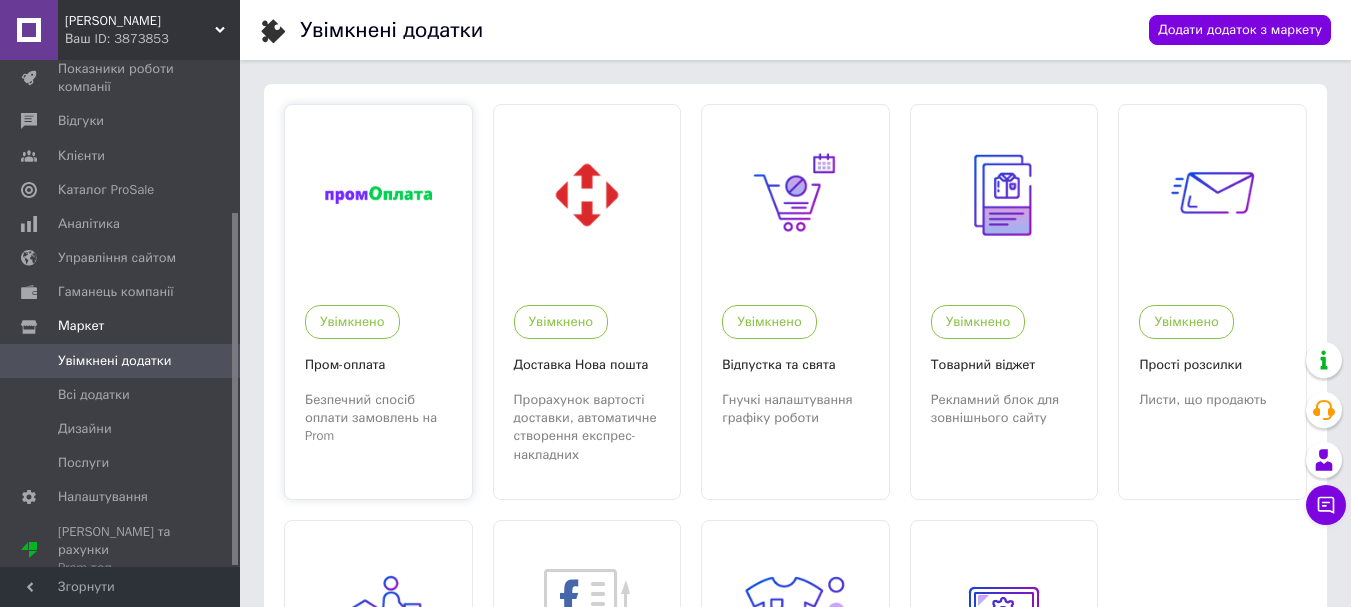 click at bounding box center (378, 195) 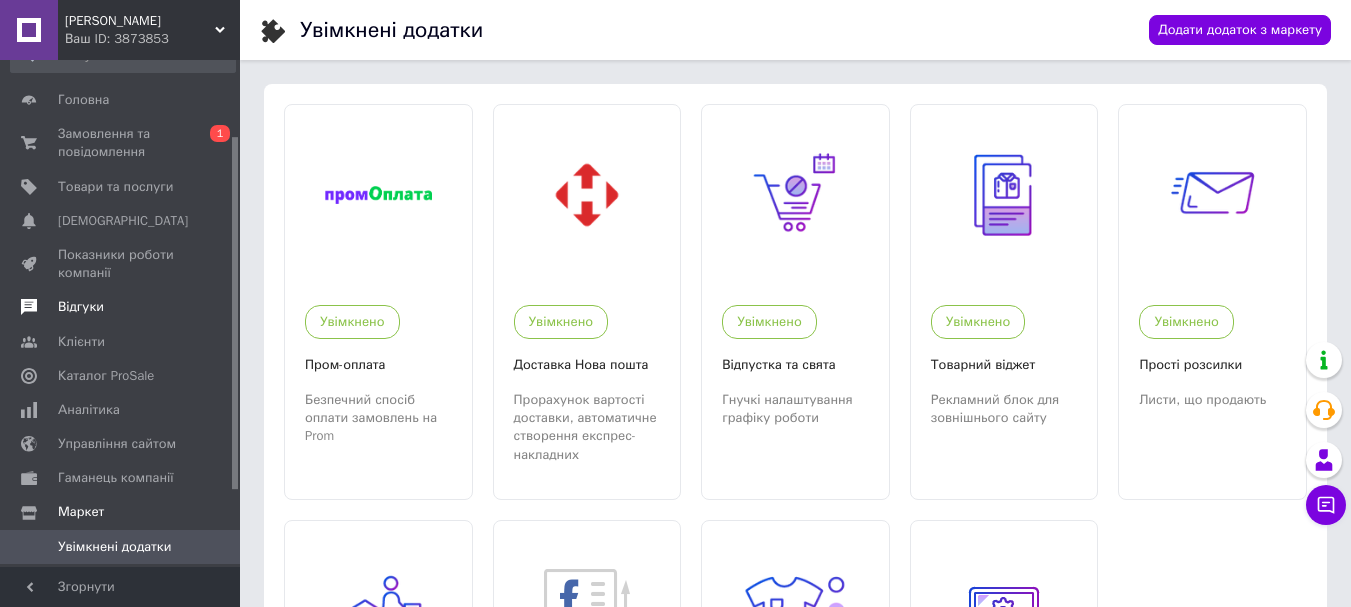 scroll, scrollTop: 19, scrollLeft: 0, axis: vertical 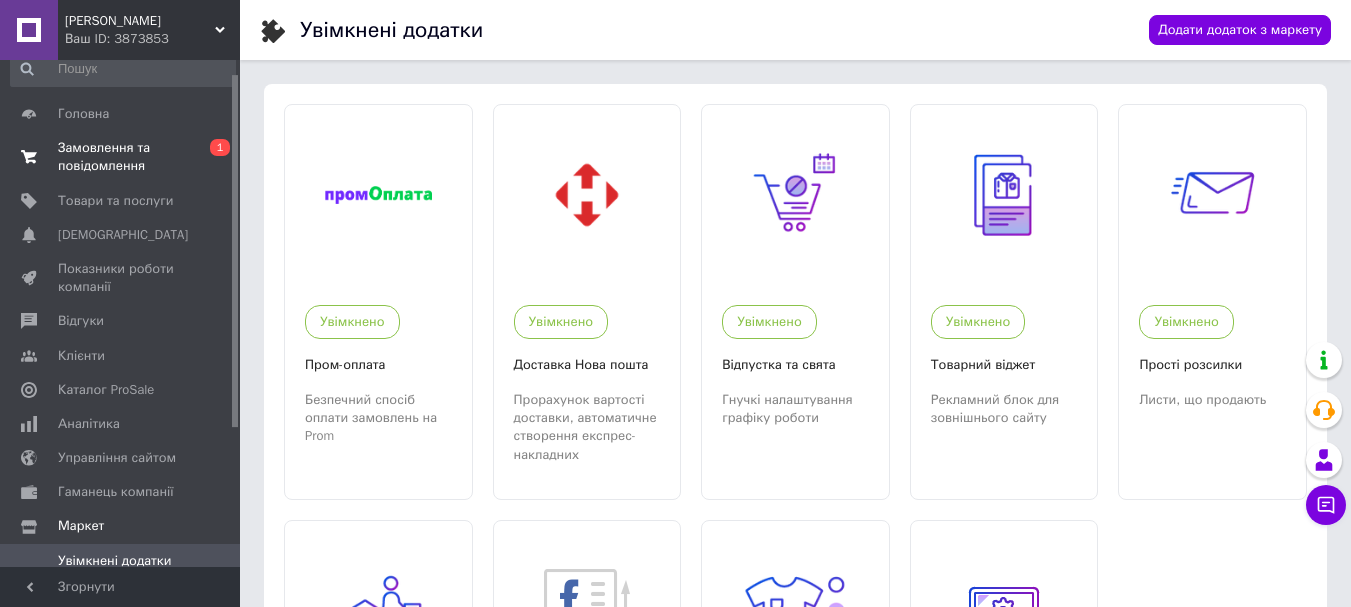 click on "Замовлення та повідомлення" at bounding box center [121, 157] 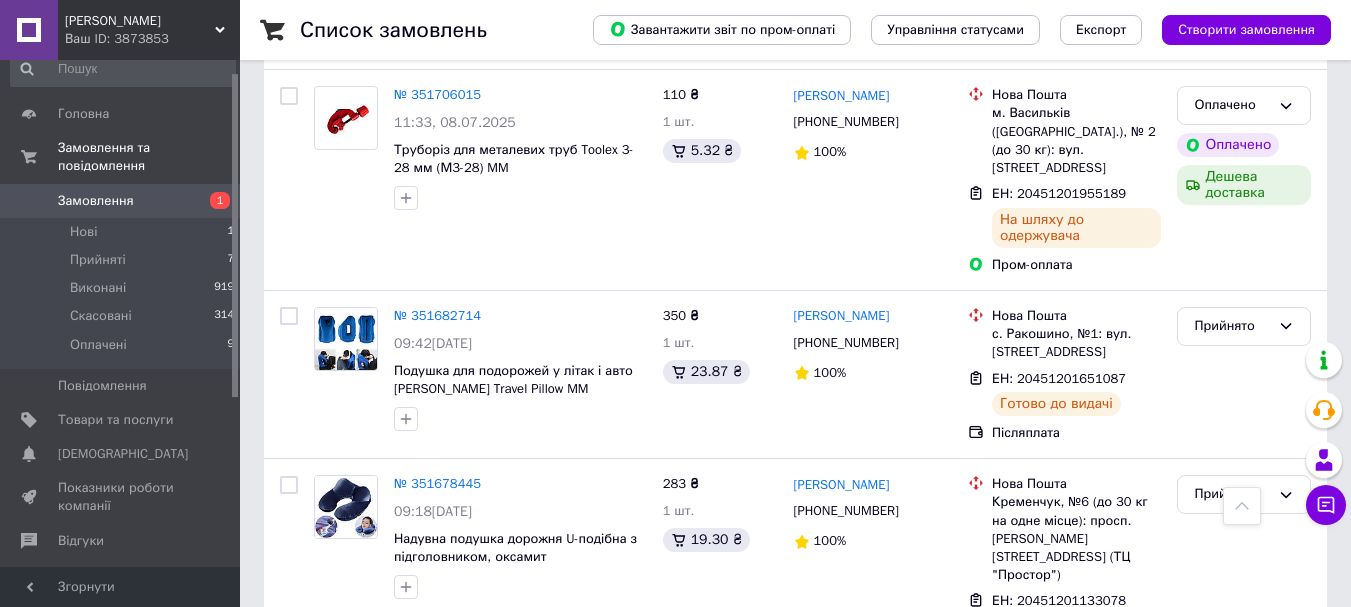 scroll, scrollTop: 1600, scrollLeft: 0, axis: vertical 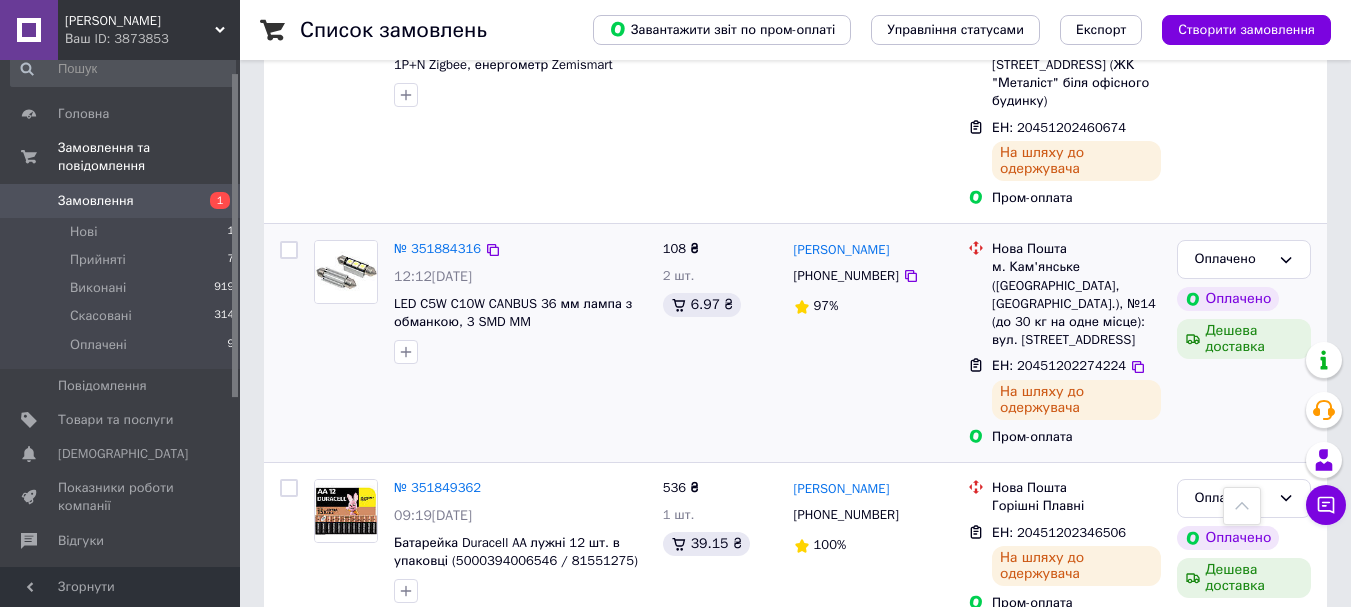click on "108 ₴ 2 шт. 6.97 ₴" at bounding box center (720, 343) 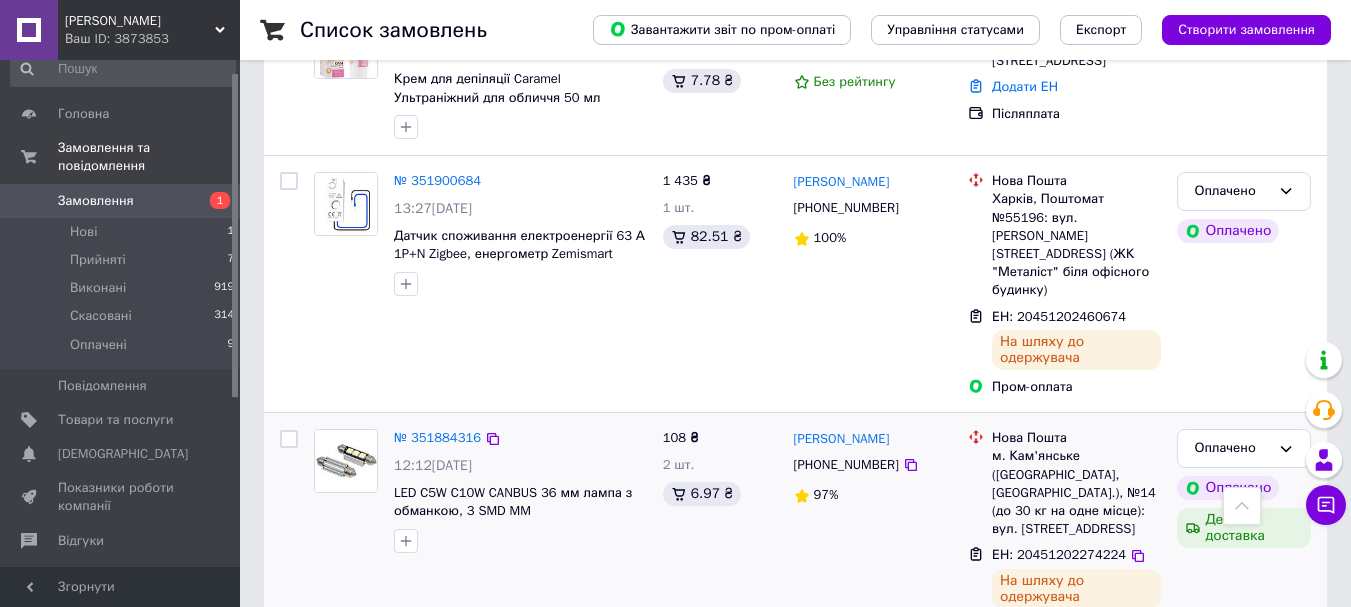 scroll, scrollTop: 300, scrollLeft: 0, axis: vertical 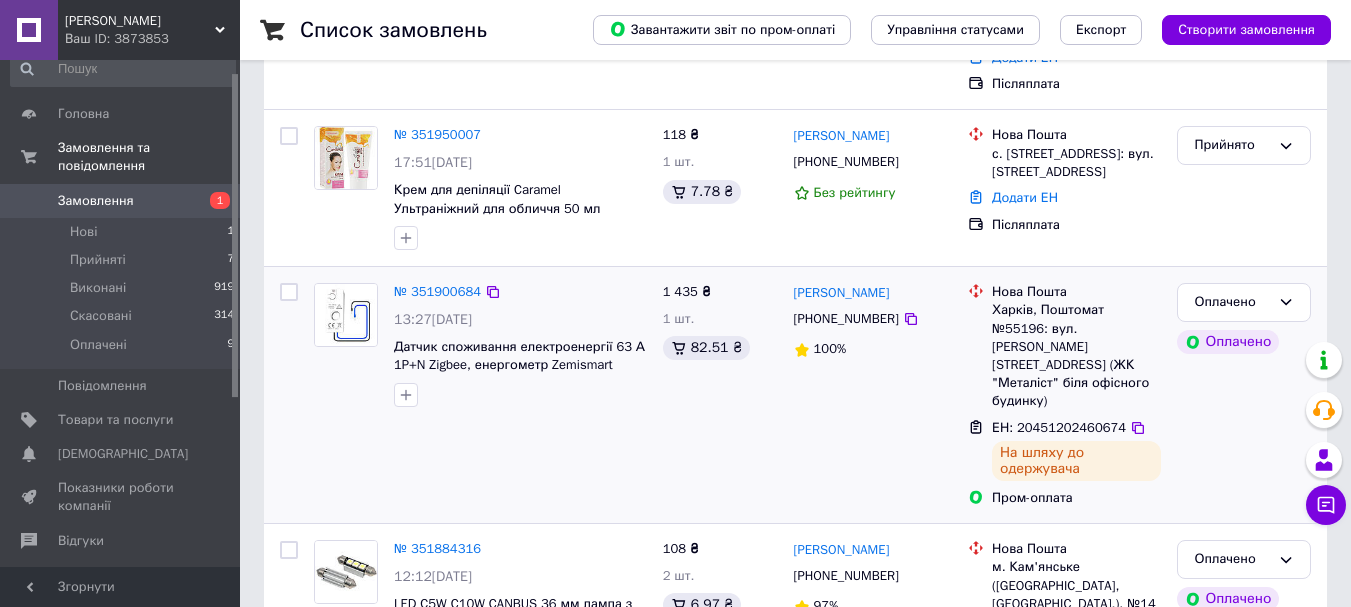 click on "Сергей Соколов +380503579291 100%" at bounding box center [873, 395] 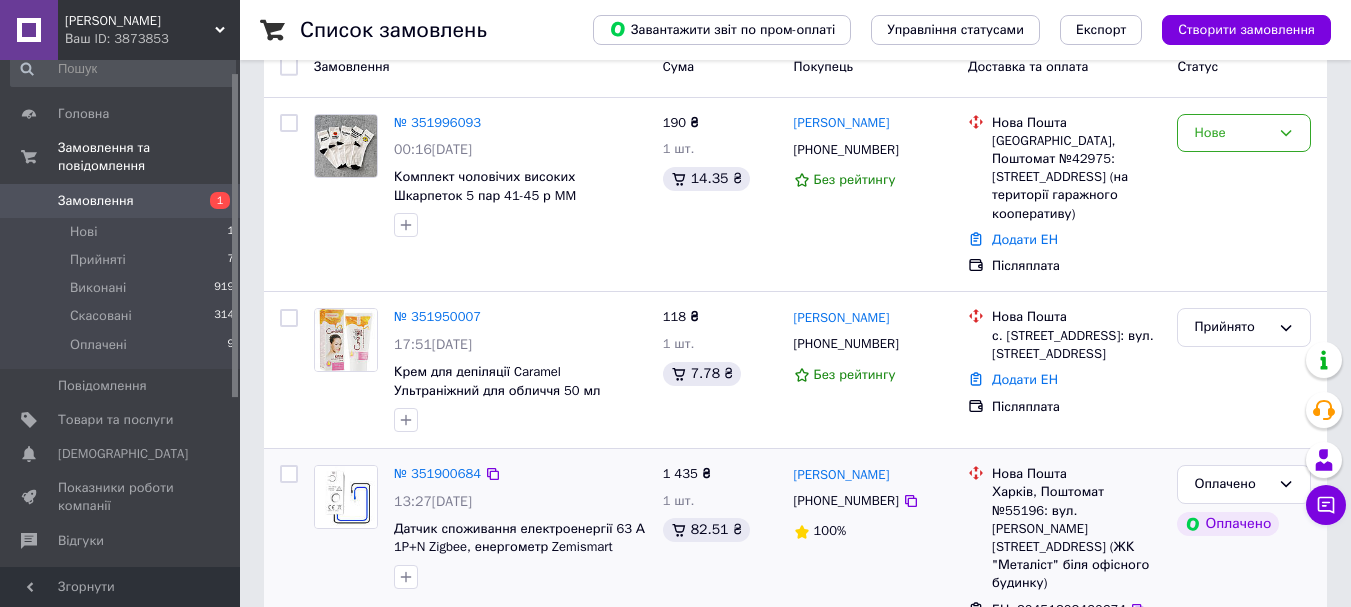 scroll, scrollTop: 100, scrollLeft: 0, axis: vertical 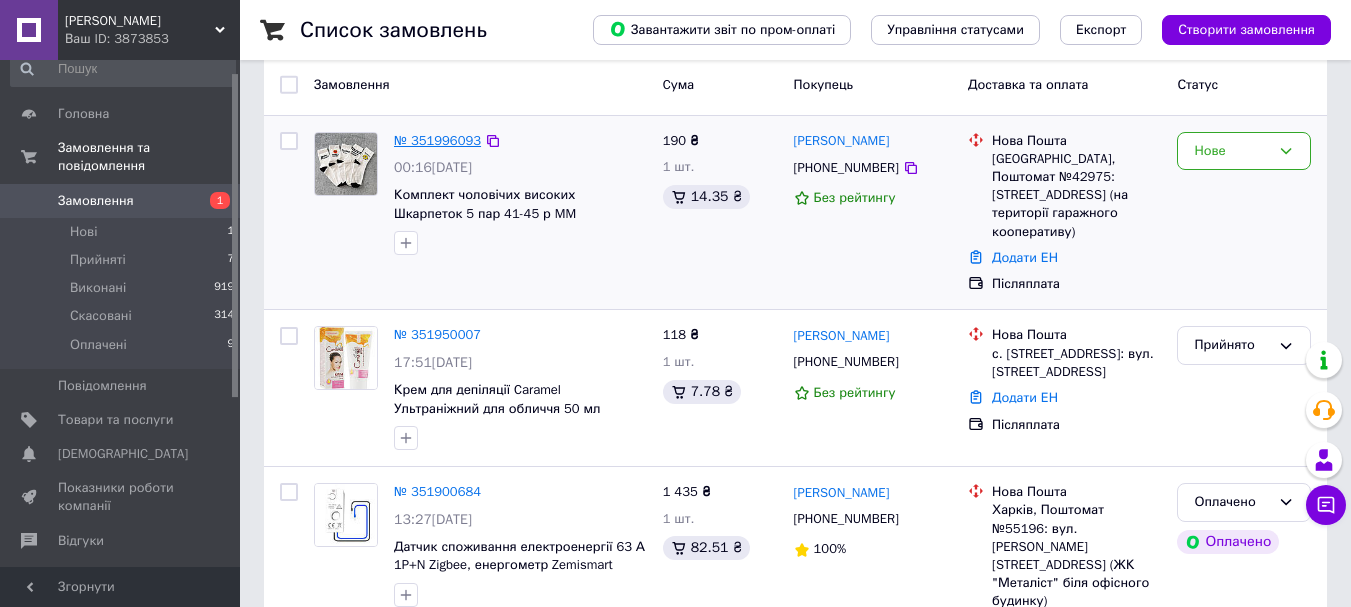 click on "№ 351996093" at bounding box center (437, 140) 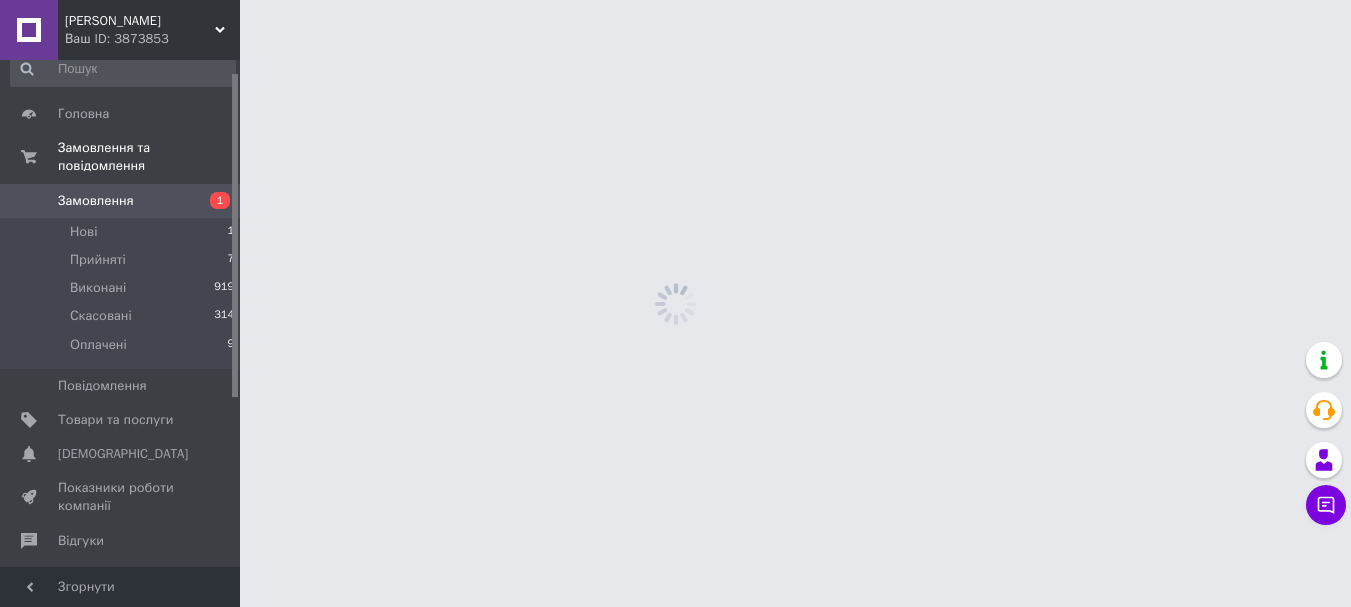 scroll, scrollTop: 0, scrollLeft: 0, axis: both 